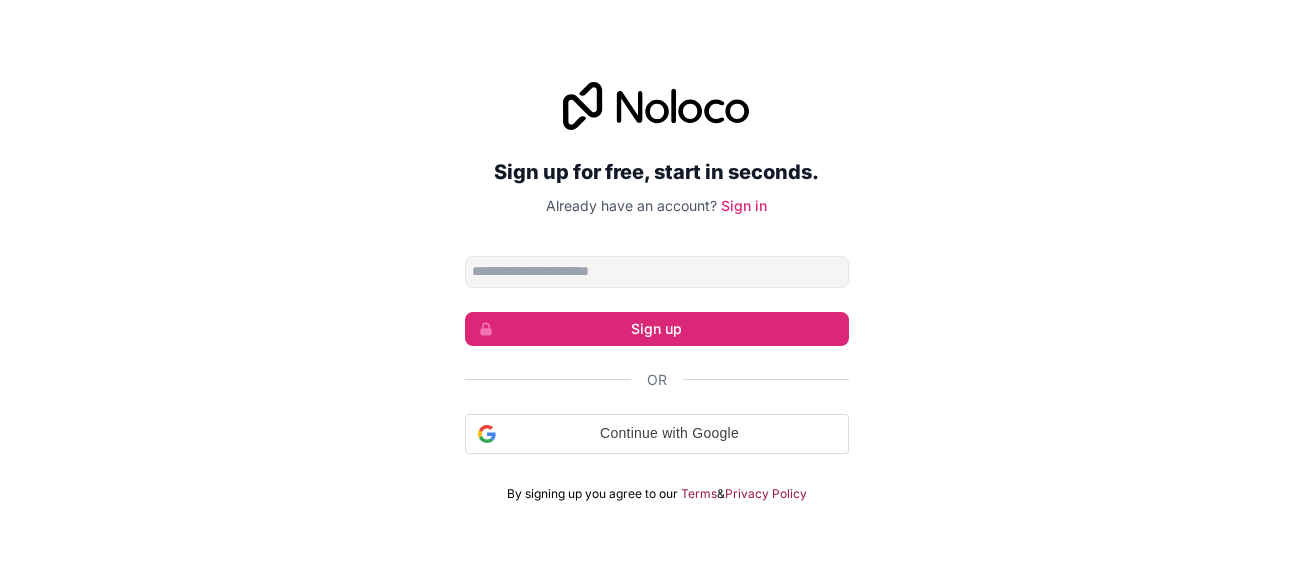scroll, scrollTop: 0, scrollLeft: 0, axis: both 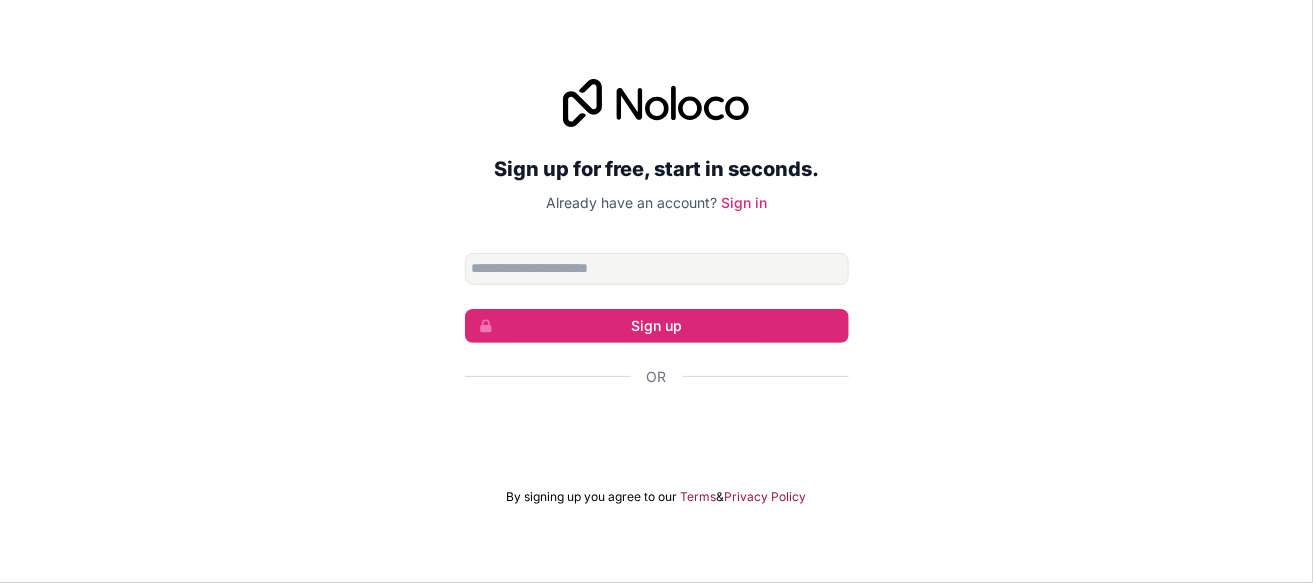 click at bounding box center [657, 269] 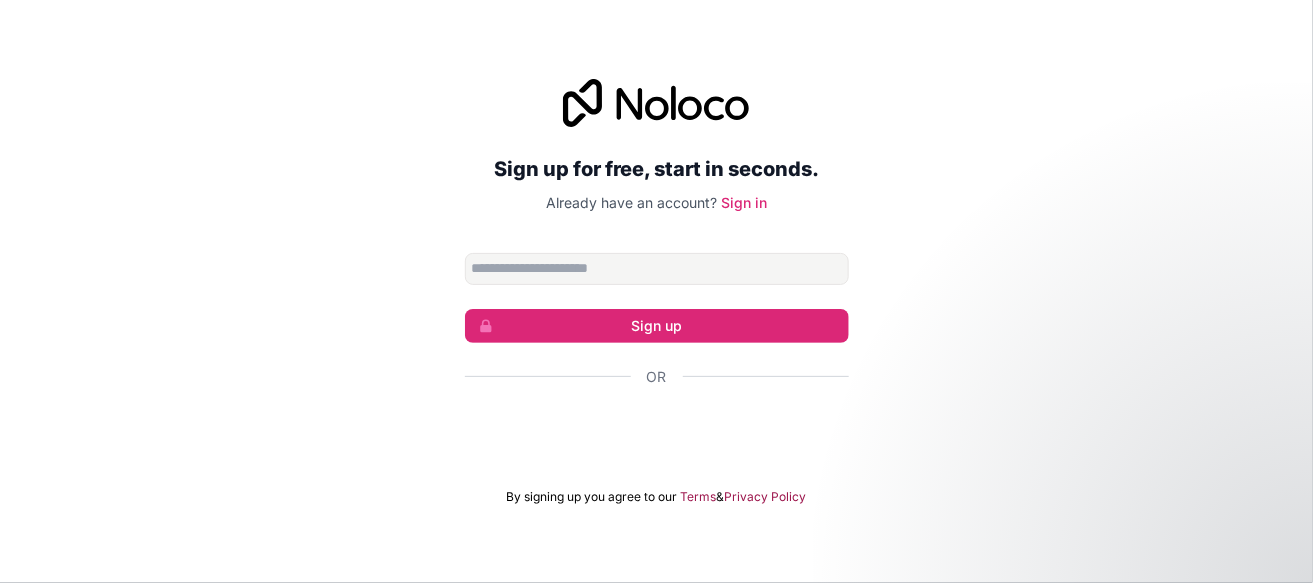 click at bounding box center (657, 269) 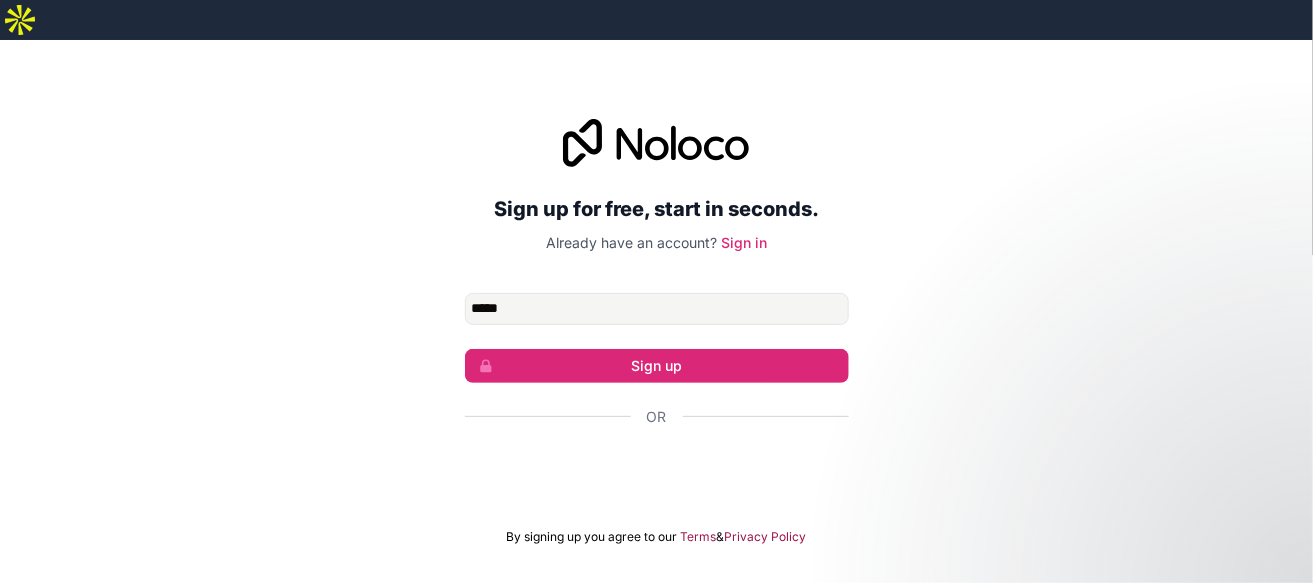 type on "**********" 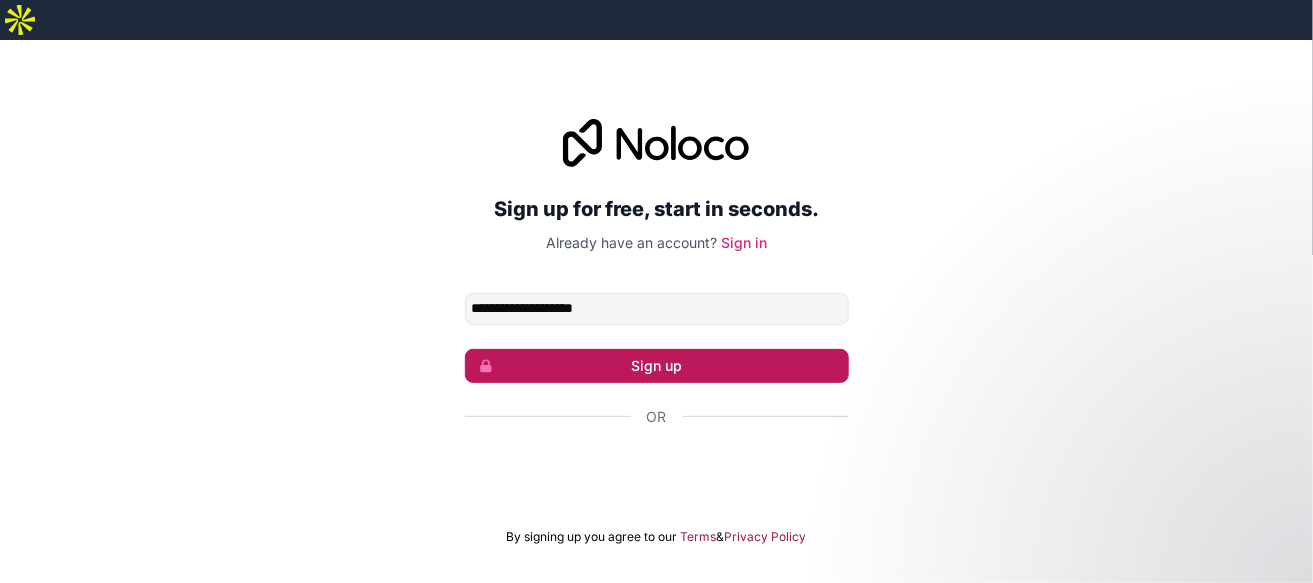 click on "Sign up" at bounding box center (657, 366) 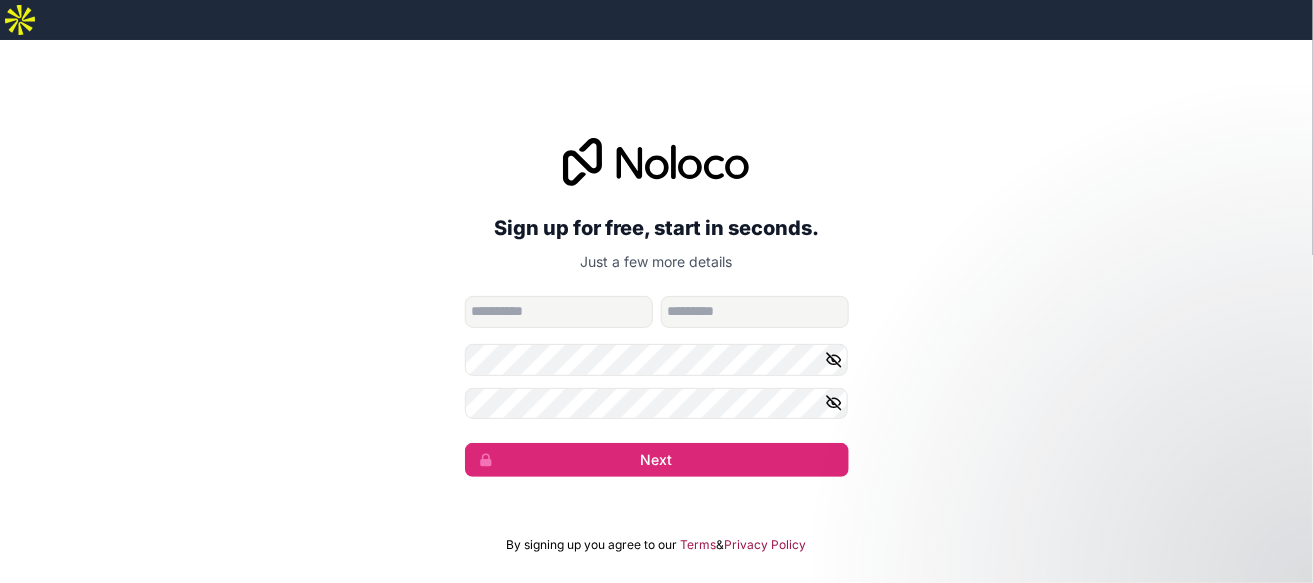 click at bounding box center [559, 312] 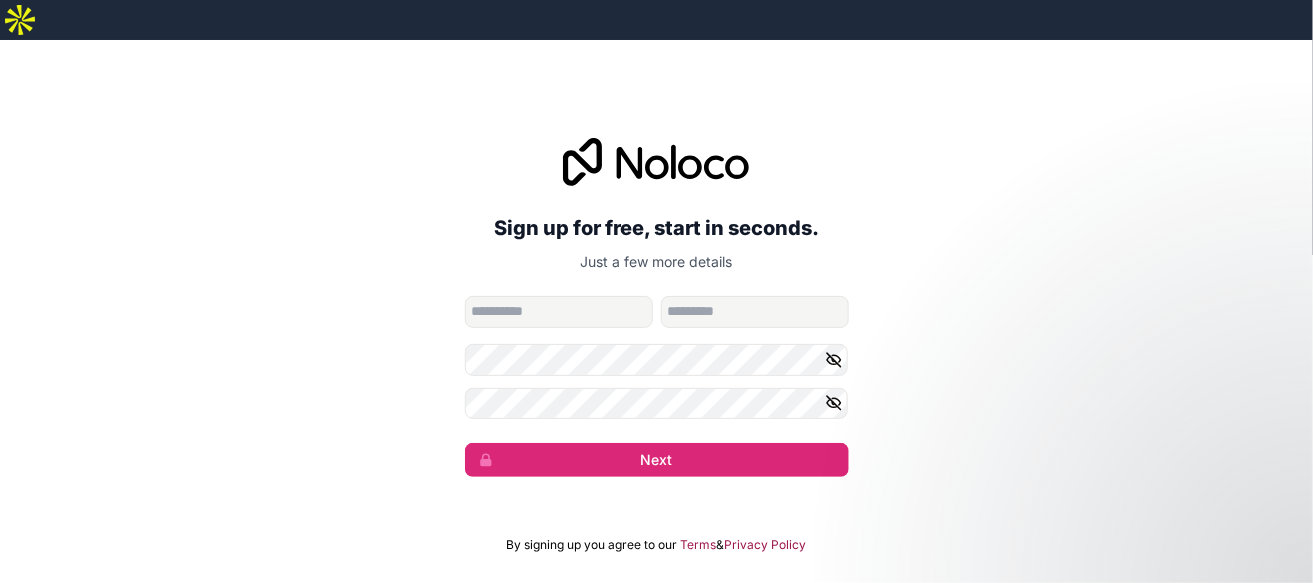 type on "****" 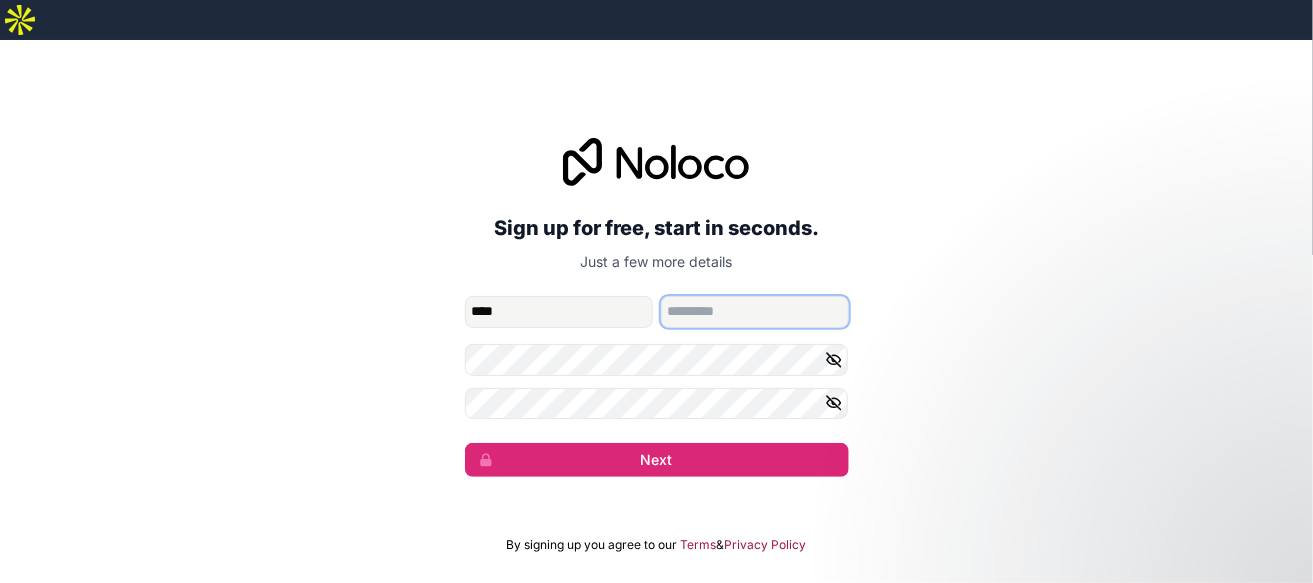 type on "****" 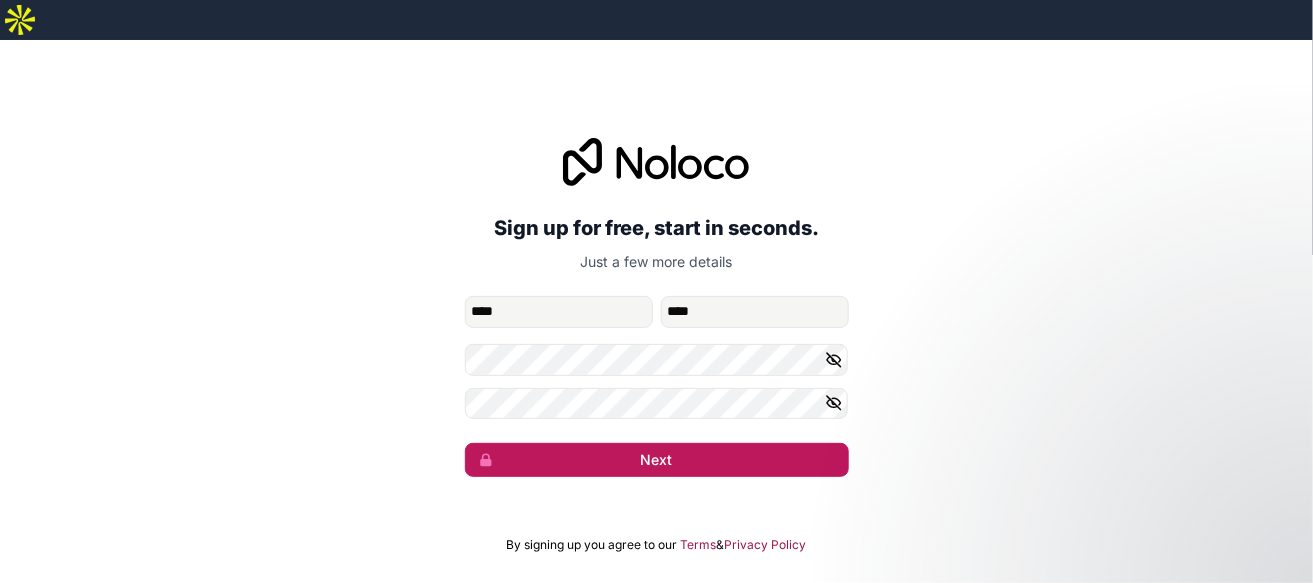 click on "Next" at bounding box center [657, 460] 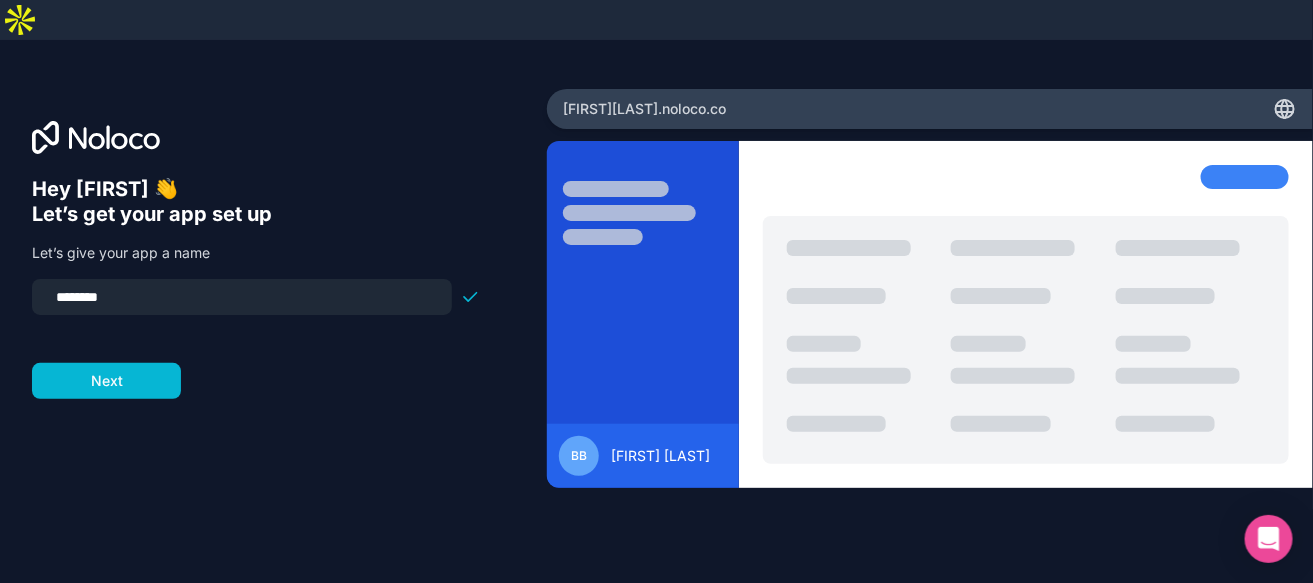 drag, startPoint x: 125, startPoint y: 263, endPoint x: 92, endPoint y: 247, distance: 36.67424 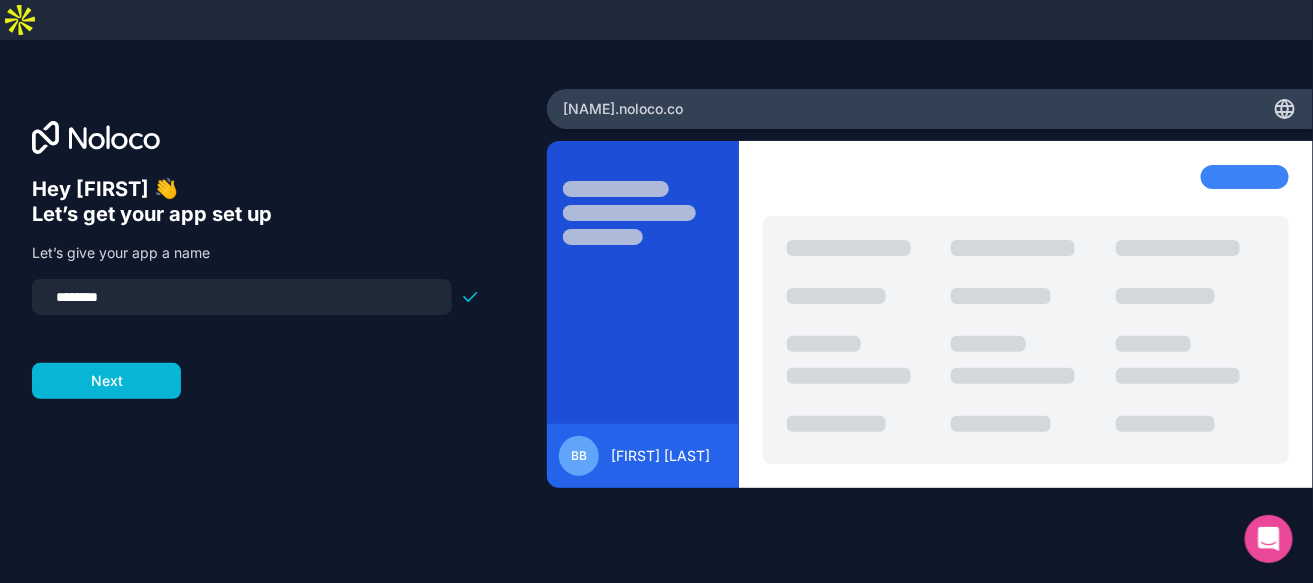 click on "********" at bounding box center (242, 297) 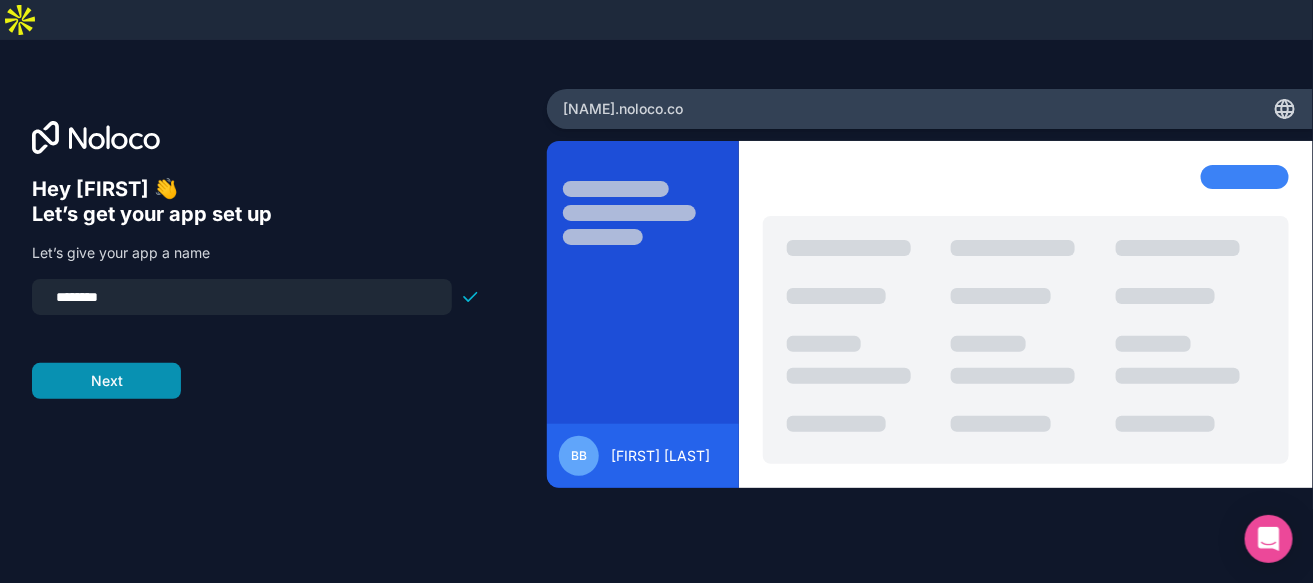 type on "********" 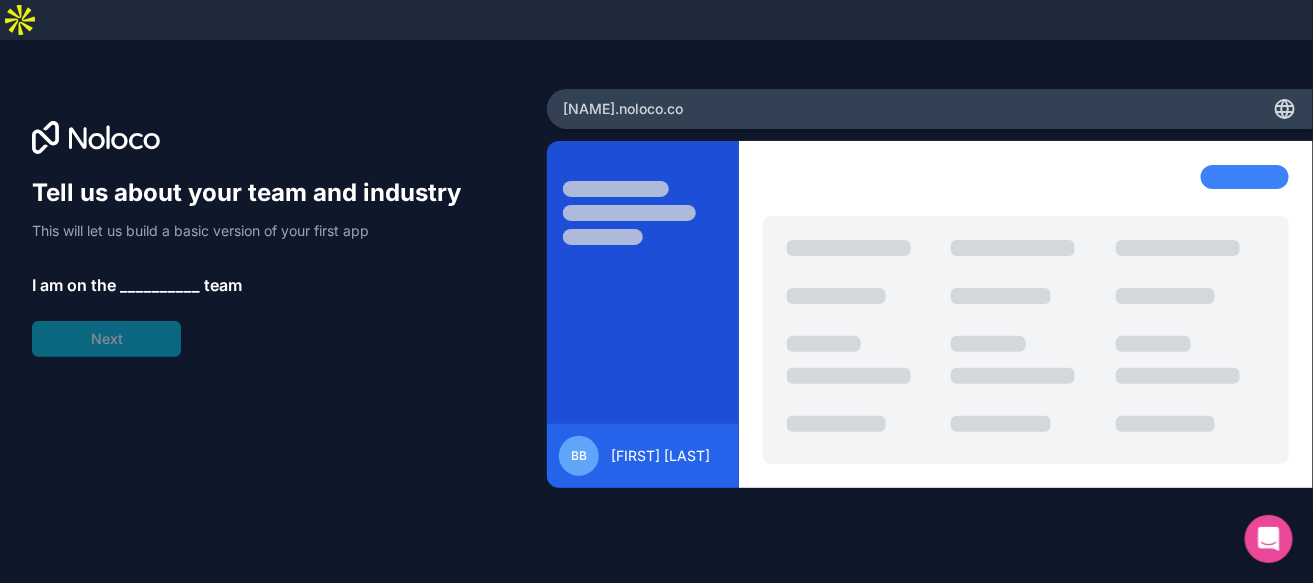 click on "__________" at bounding box center (160, 285) 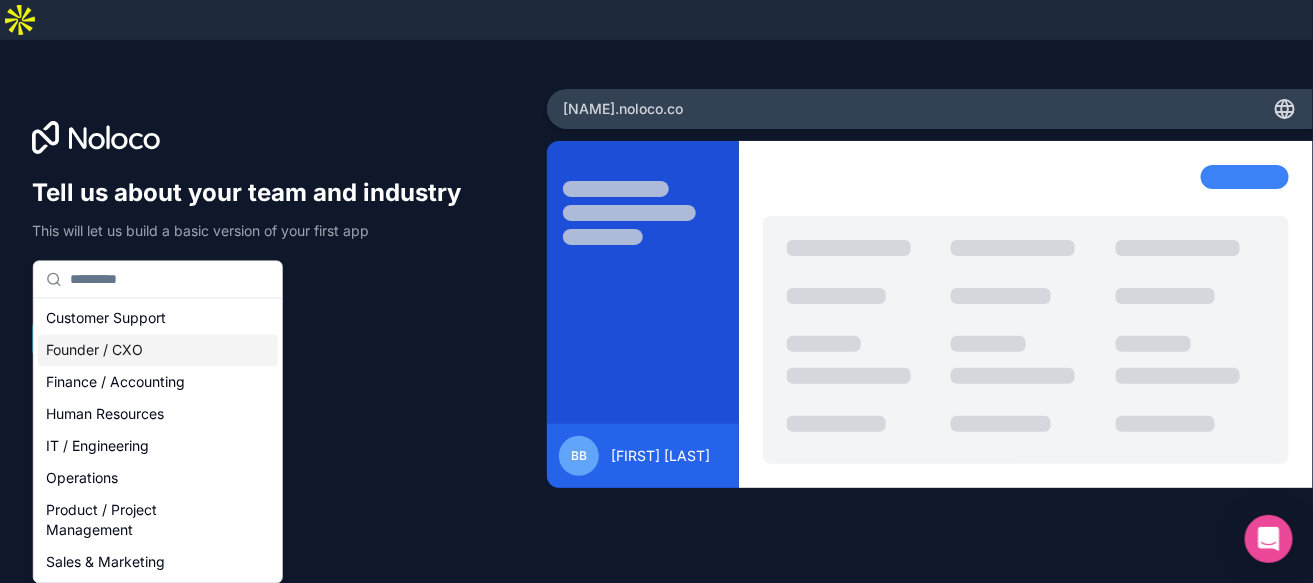 click on "Founder / CXO" at bounding box center [158, 351] 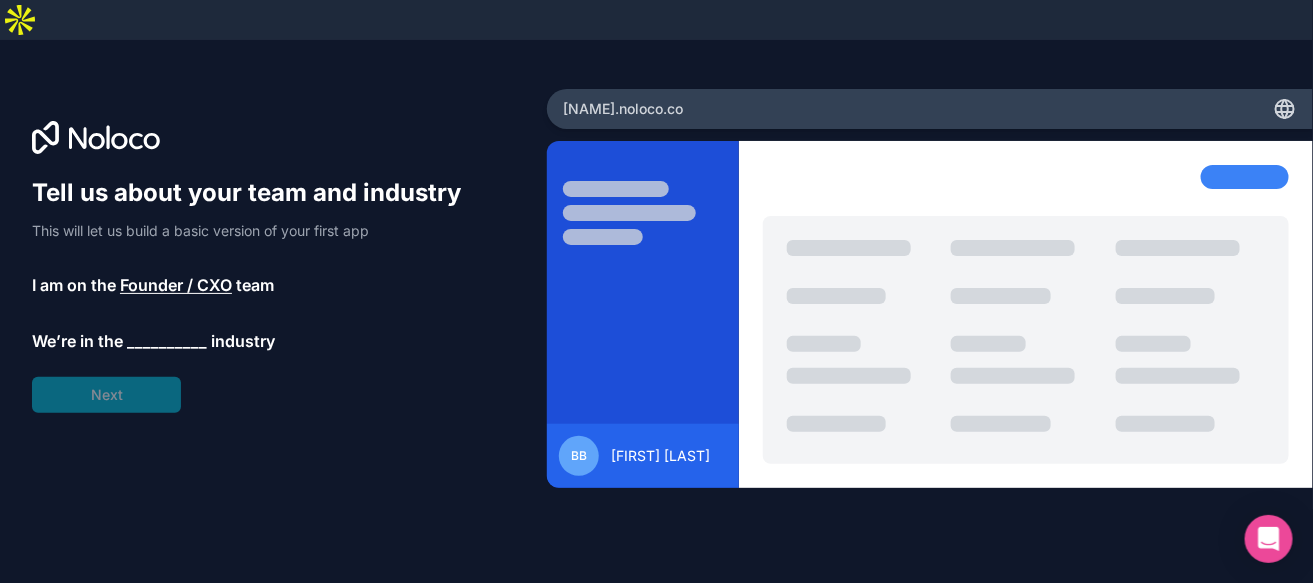 click on "__________" at bounding box center [167, 341] 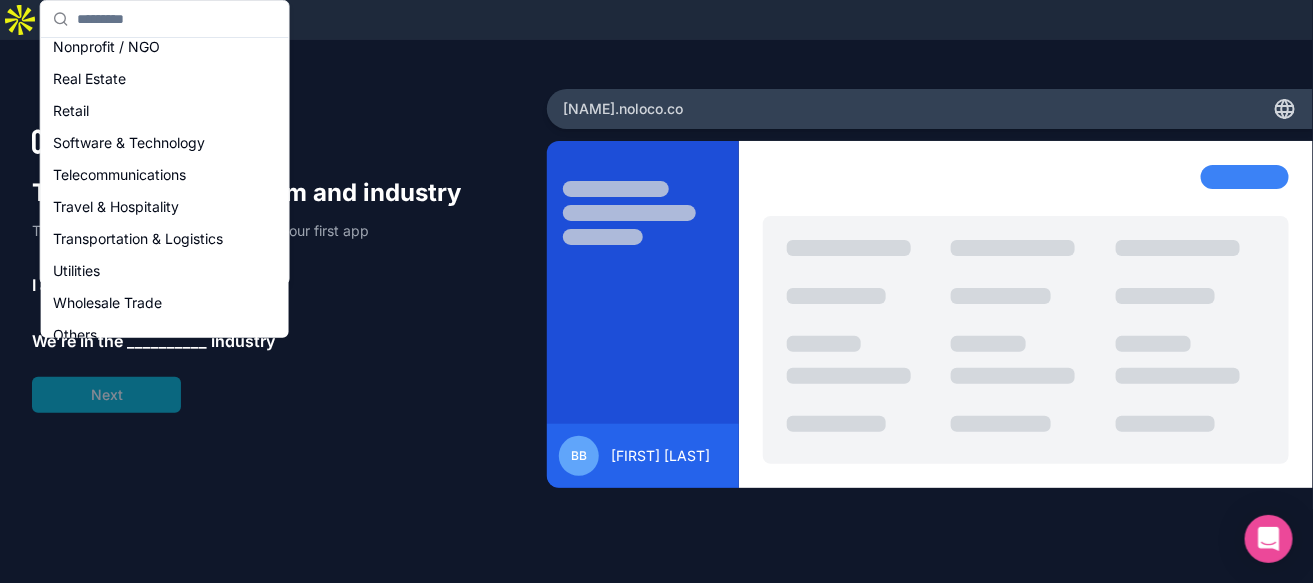 scroll, scrollTop: 400, scrollLeft: 0, axis: vertical 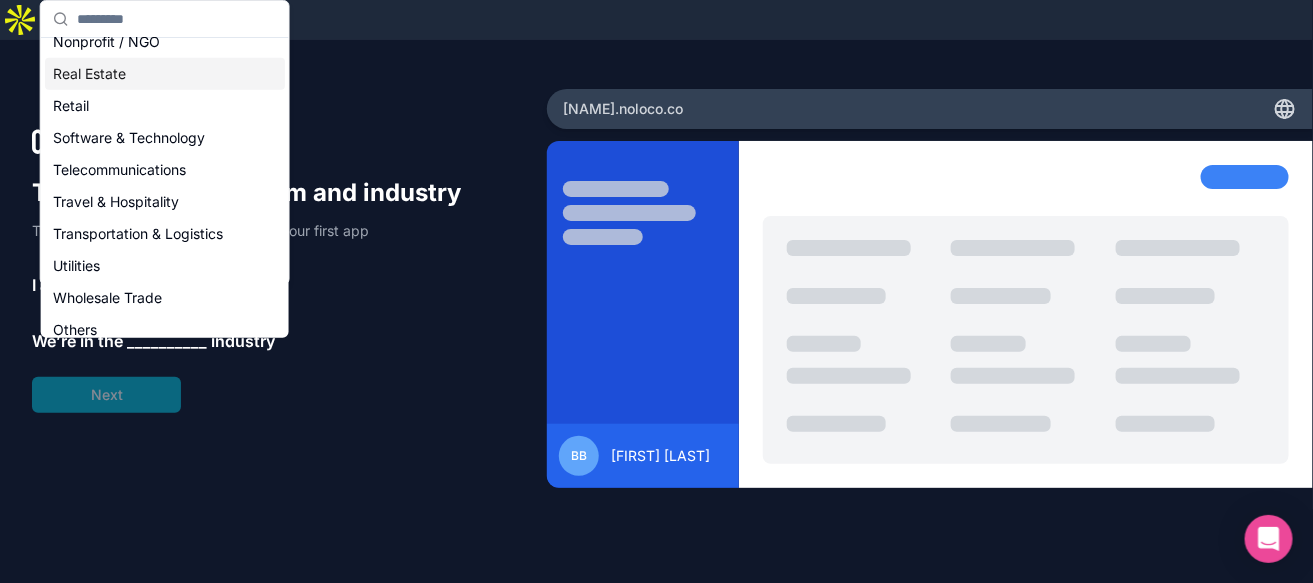 click on "Real Estate" at bounding box center [165, 74] 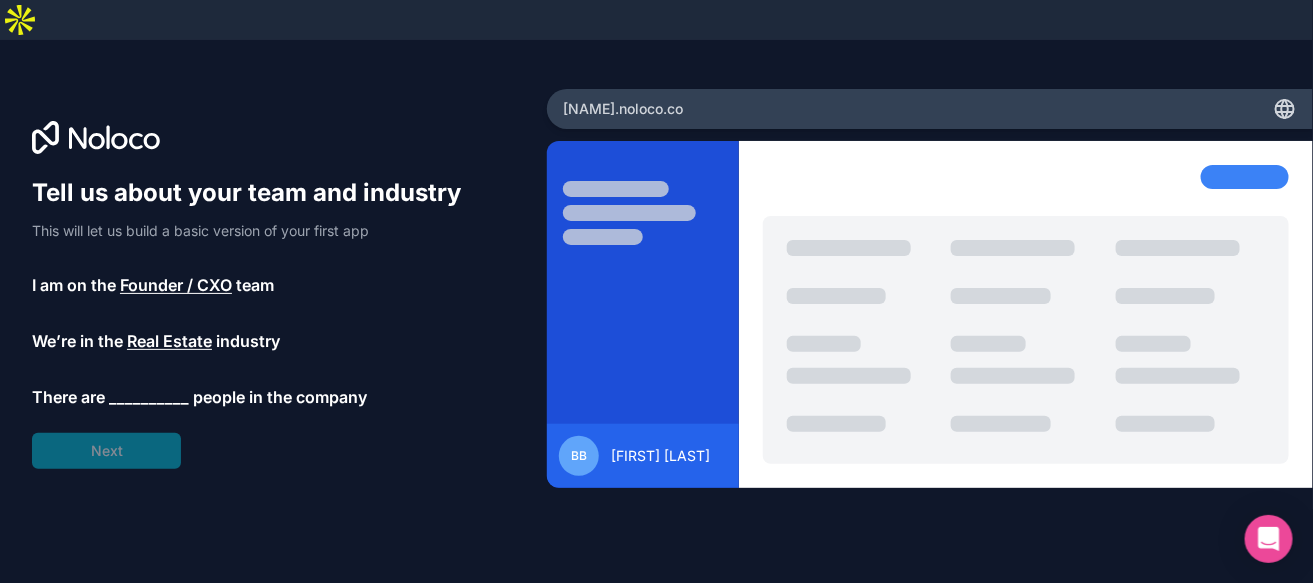 click on "__________" at bounding box center [149, 397] 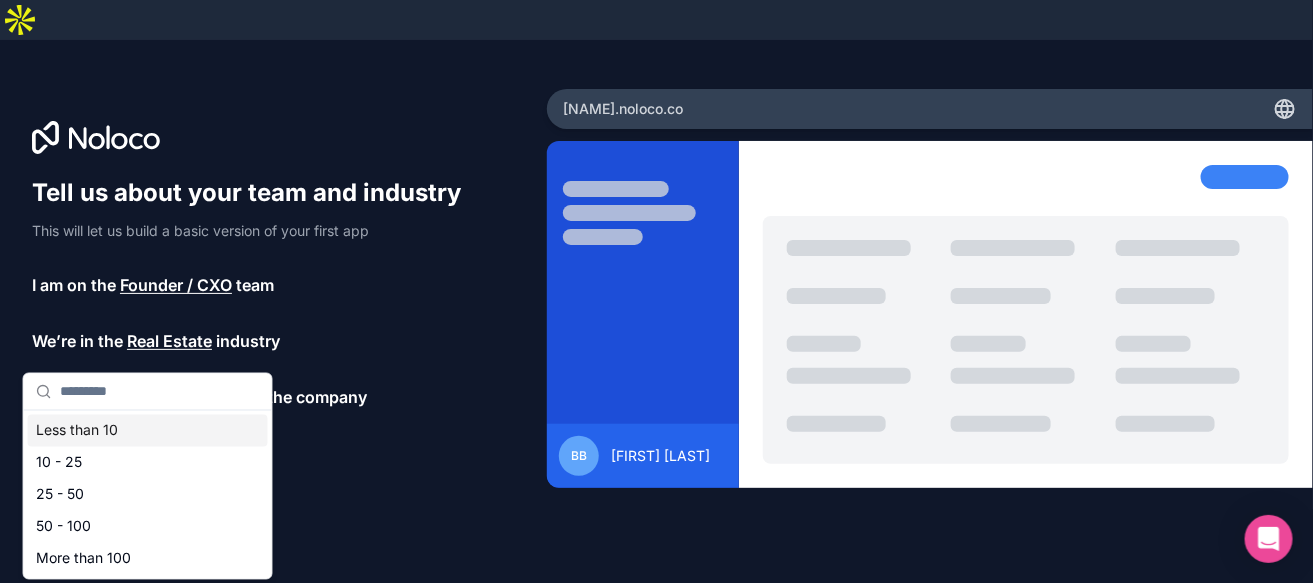 click on "Less than 10" at bounding box center (148, 431) 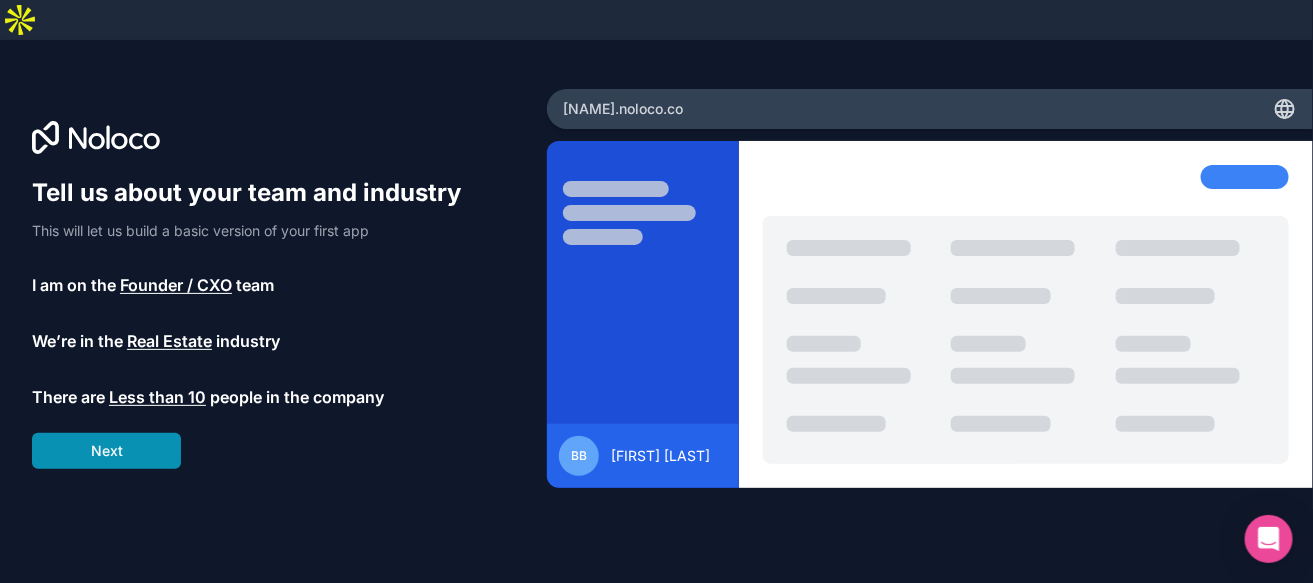click on "Next" at bounding box center [106, 451] 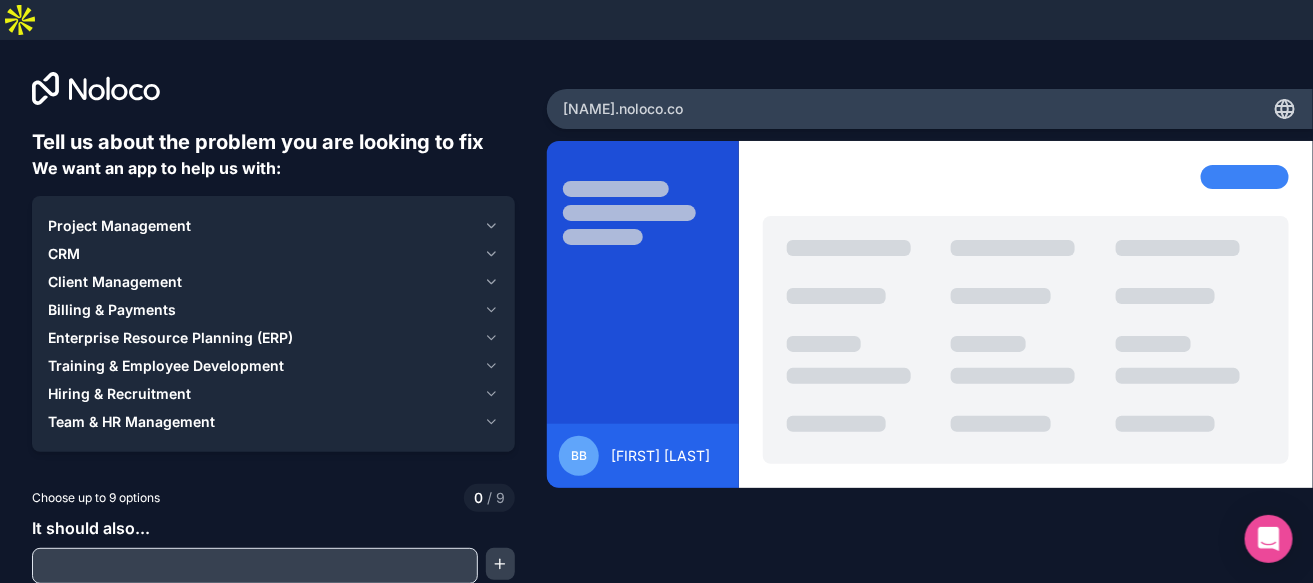 click on "Client Management" at bounding box center [262, 282] 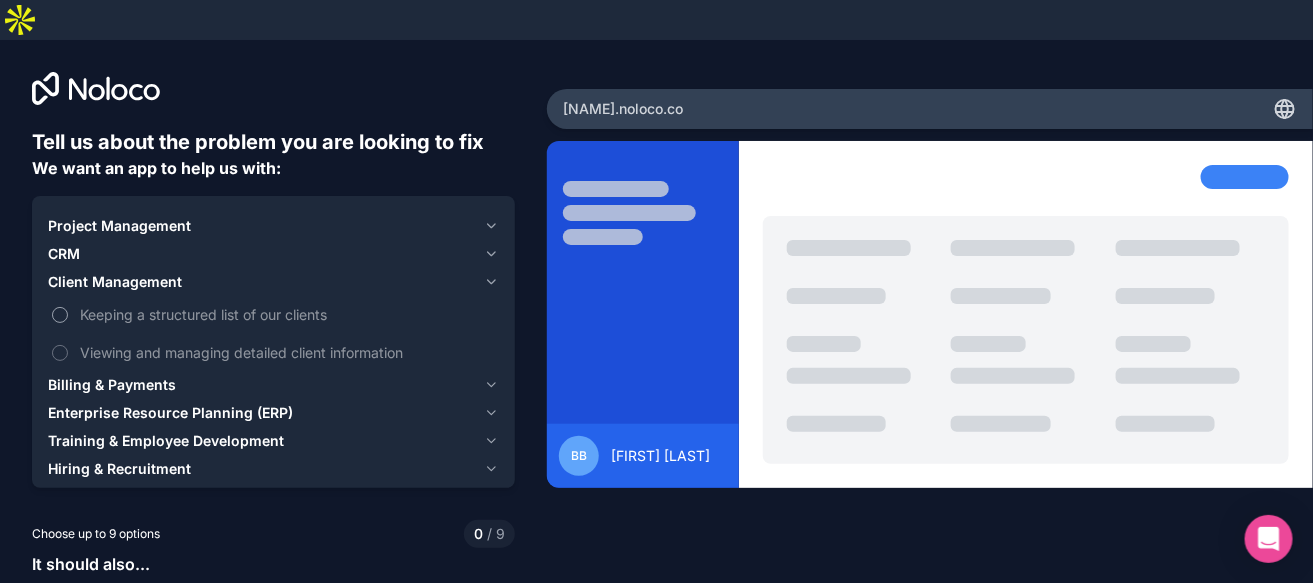 click on "Keeping a structured list of our clients" at bounding box center [60, 315] 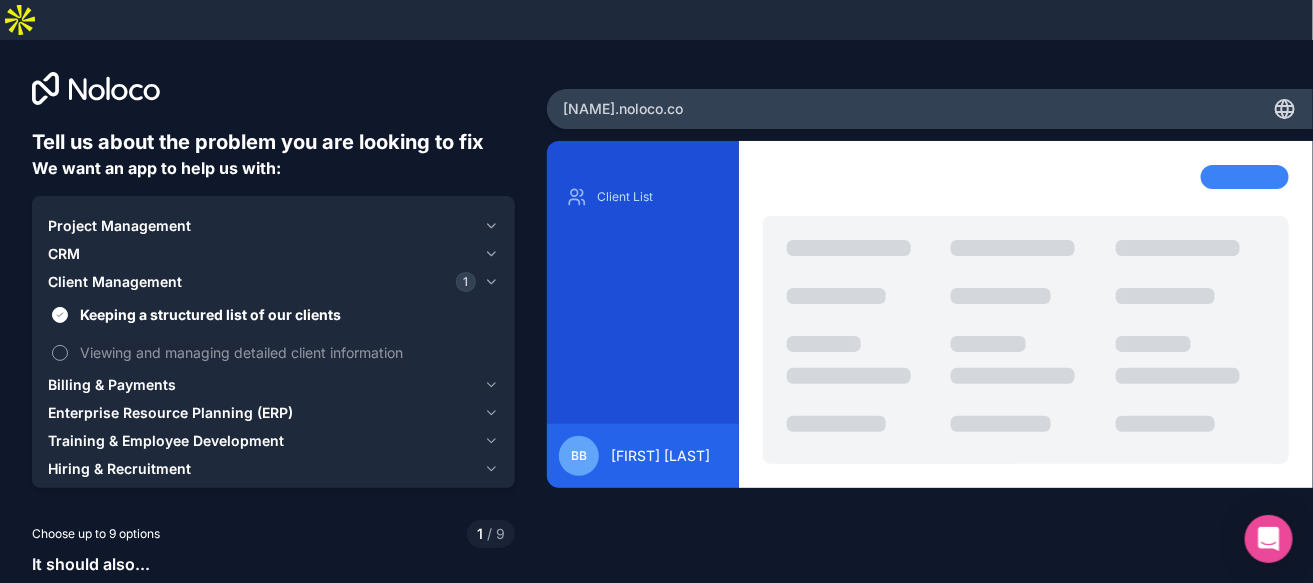 click on "Viewing and managing detailed client information" at bounding box center [273, 352] 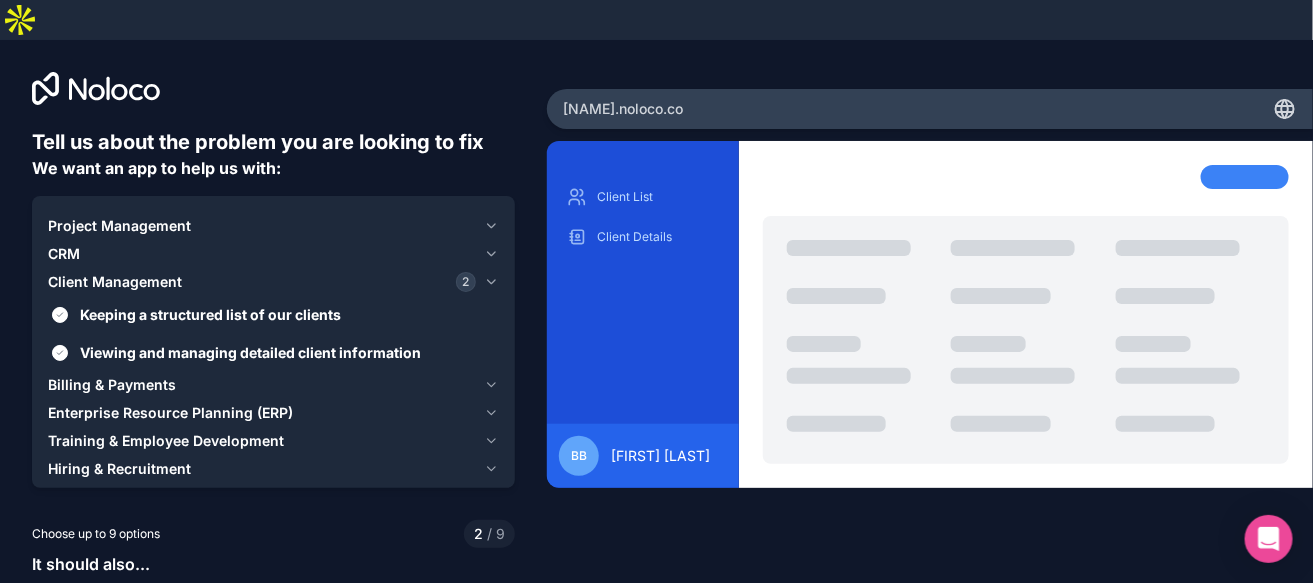click on "CRM" at bounding box center (64, 254) 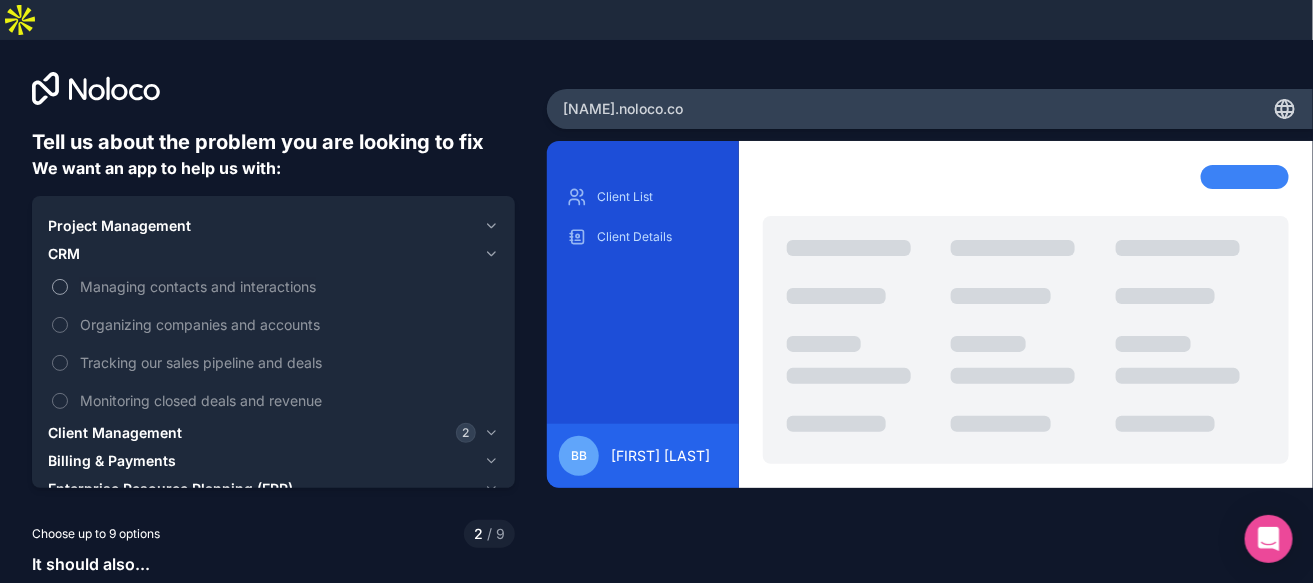 click on "Managing contacts and interactions" at bounding box center (60, 287) 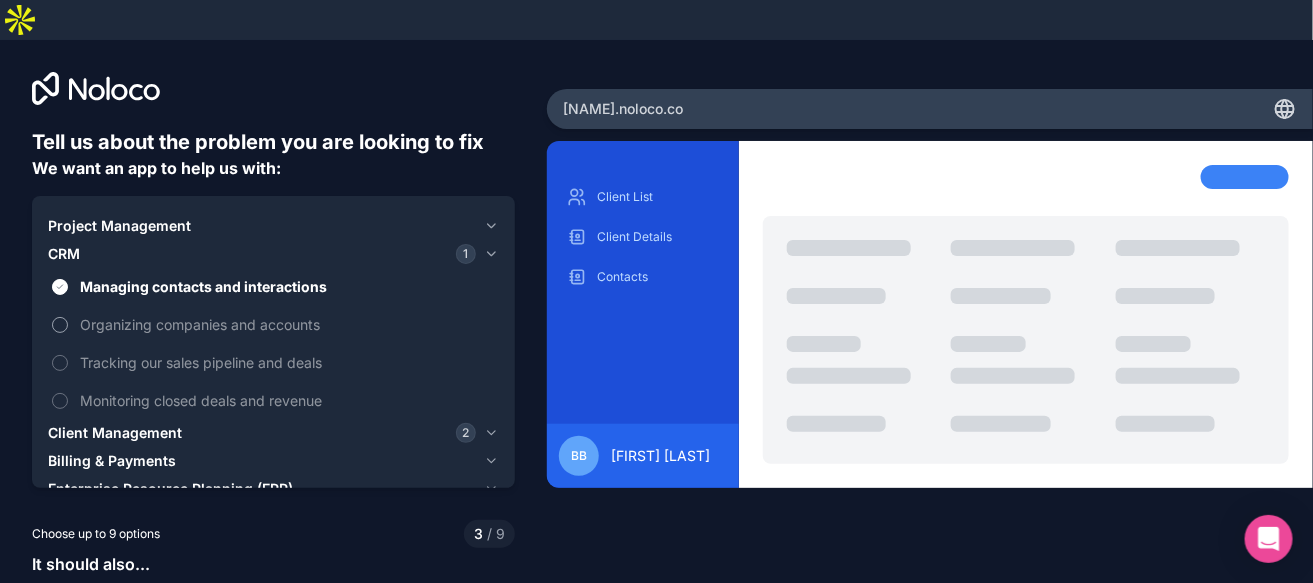 click on "Organizing companies and accounts" at bounding box center (60, 325) 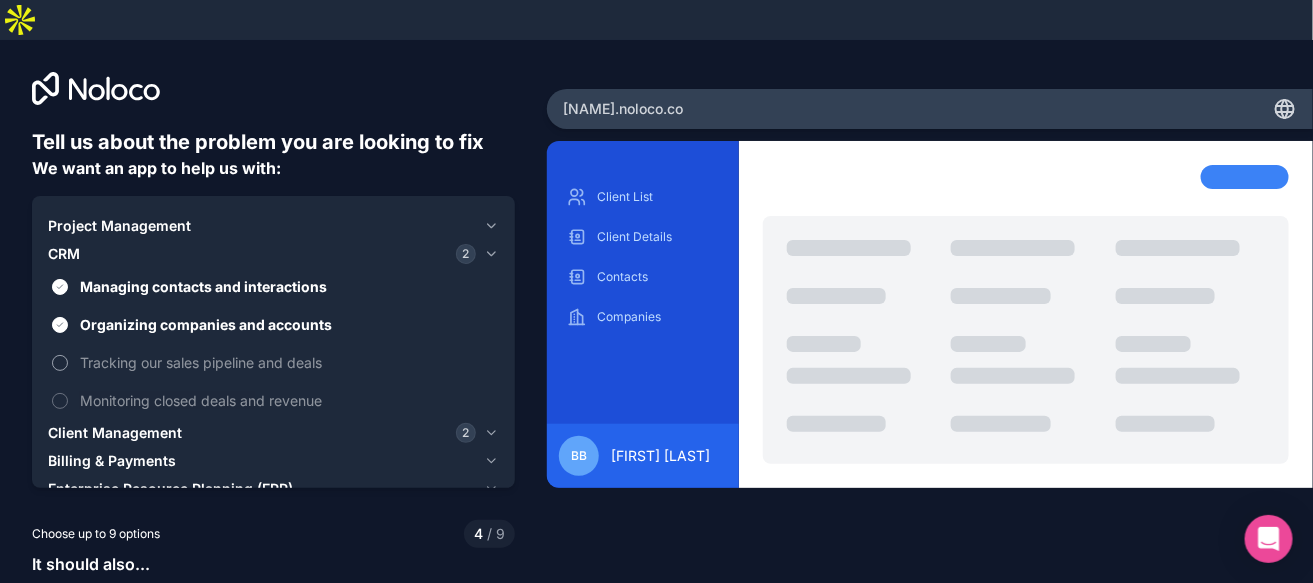 click on "Tracking our sales pipeline and deals" at bounding box center (60, 363) 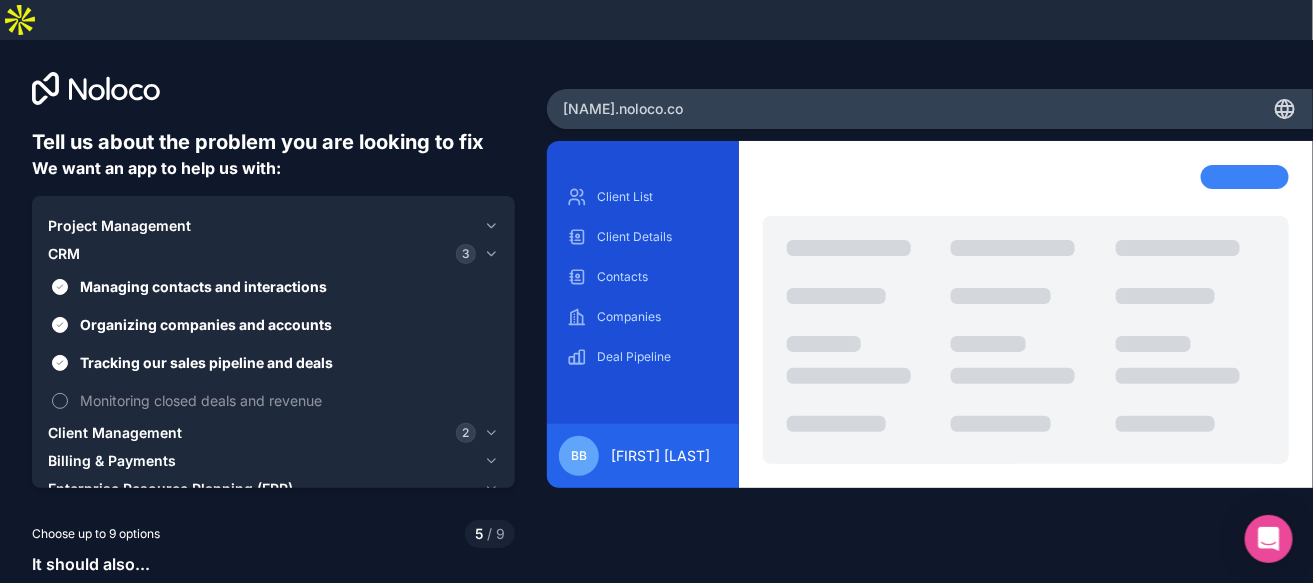 click on "Monitoring closed deals and revenue" at bounding box center (60, 401) 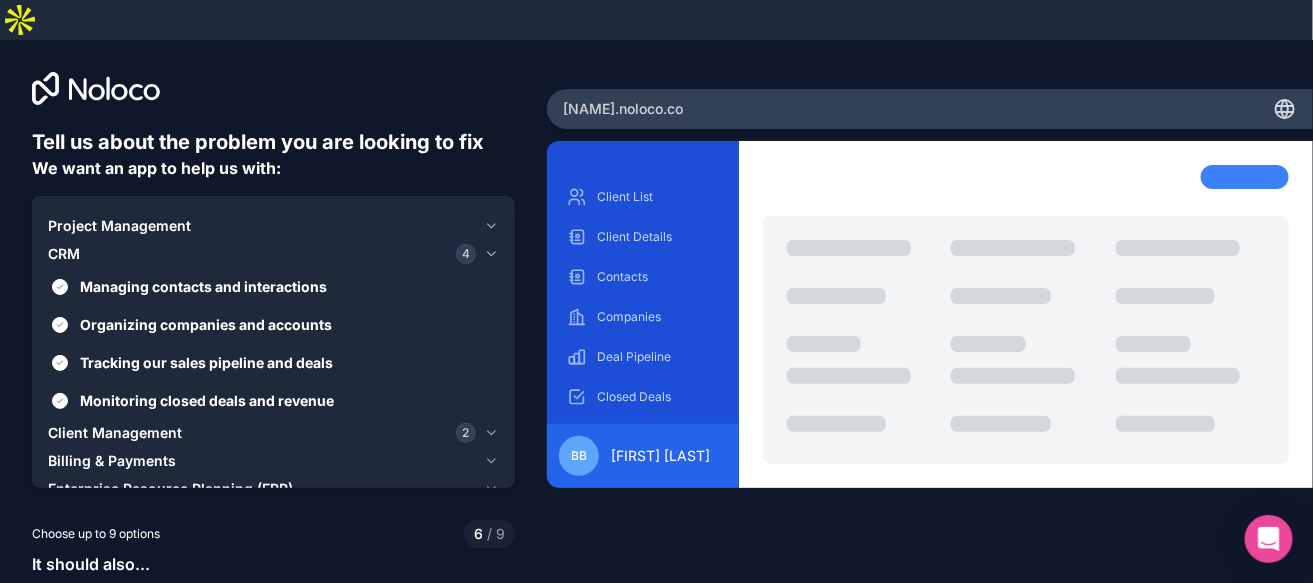 click on "Project Management" at bounding box center (119, 226) 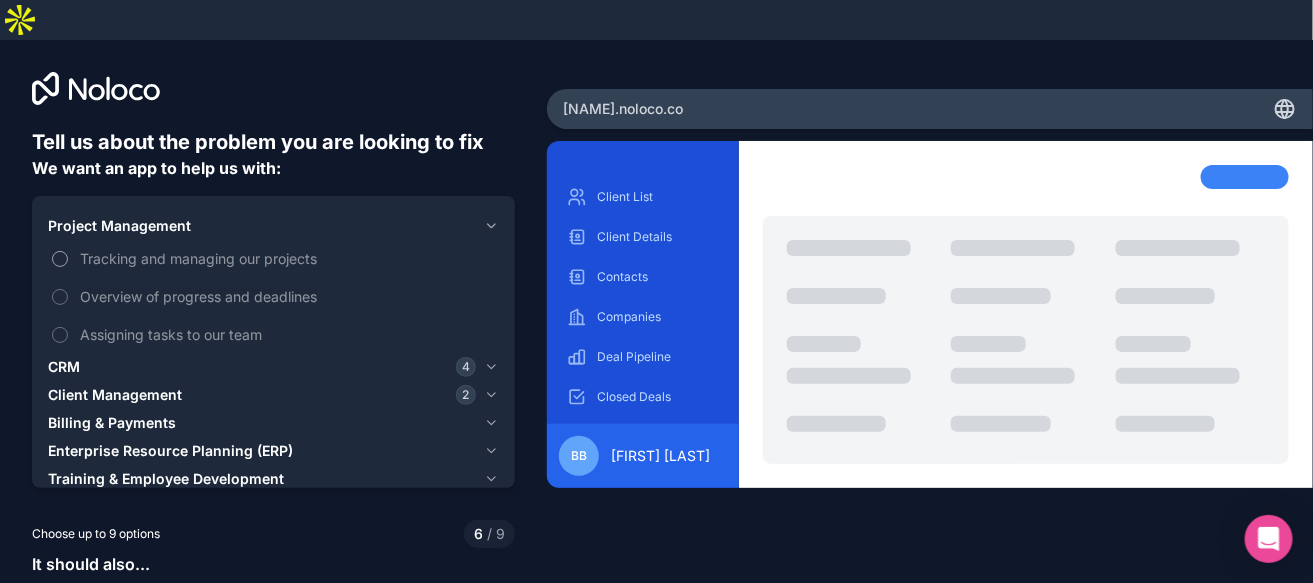 click on "Tracking and managing our projects" at bounding box center (60, 259) 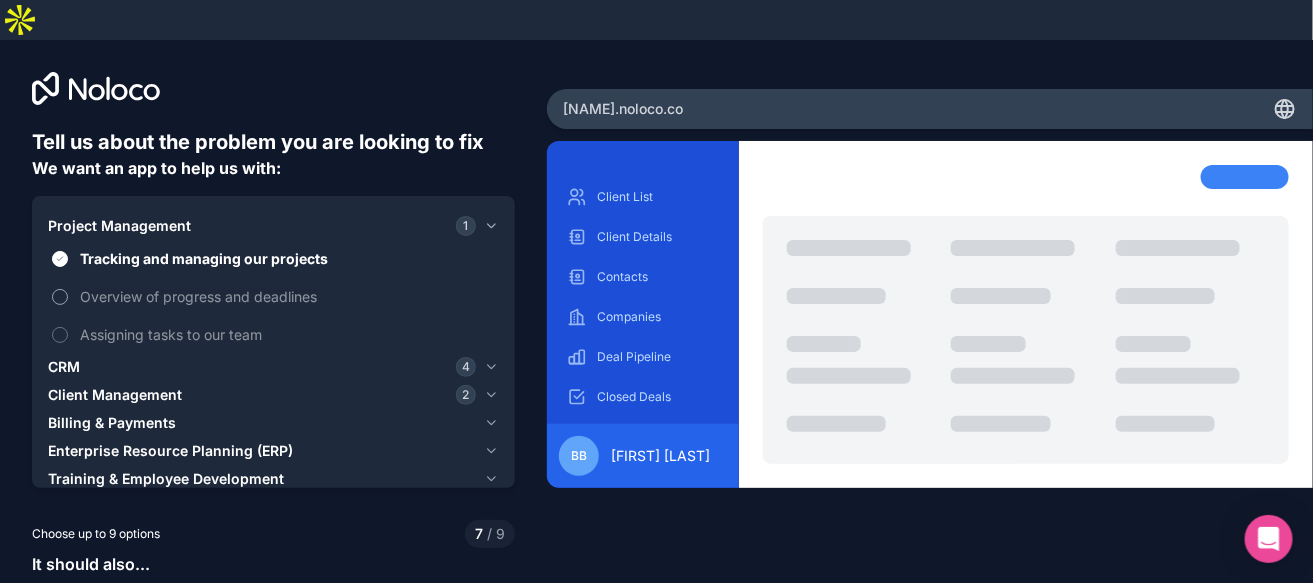 click on "Overview of progress and deadlines" at bounding box center (60, 297) 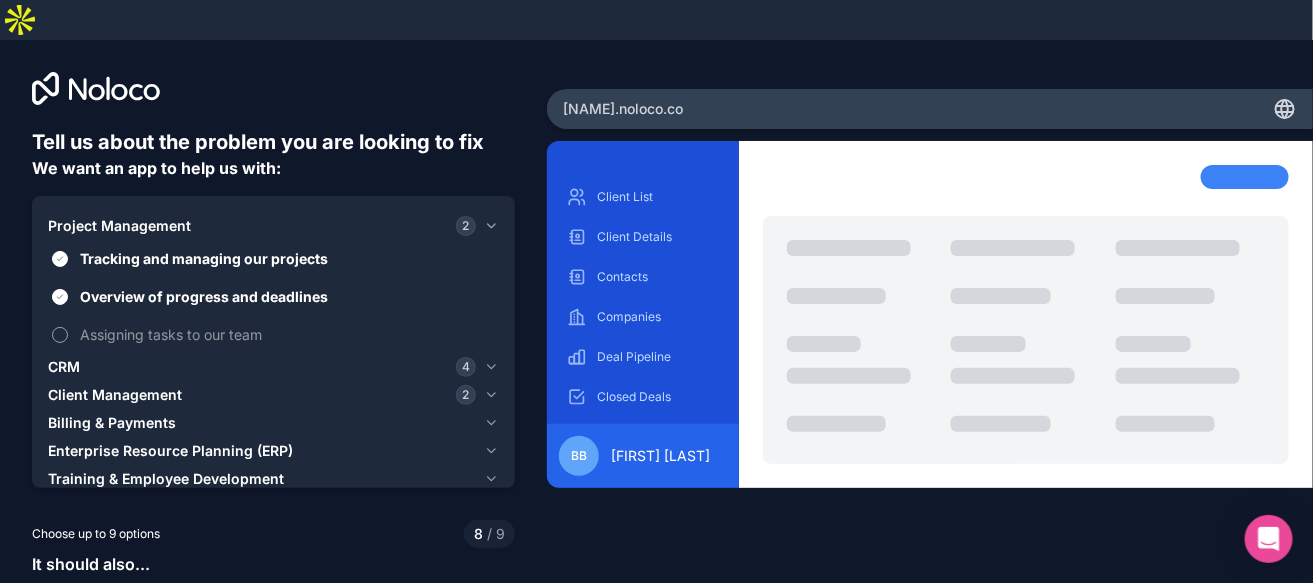 click on "Assigning tasks to our team" at bounding box center (60, 335) 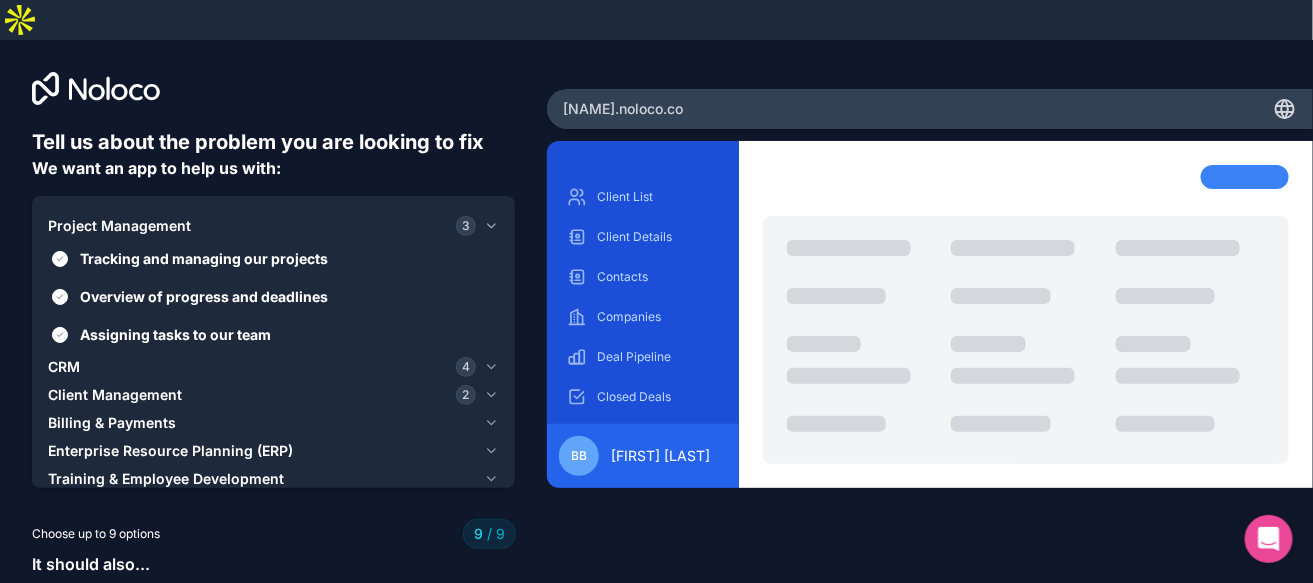 click on "Project Management" at bounding box center [119, 226] 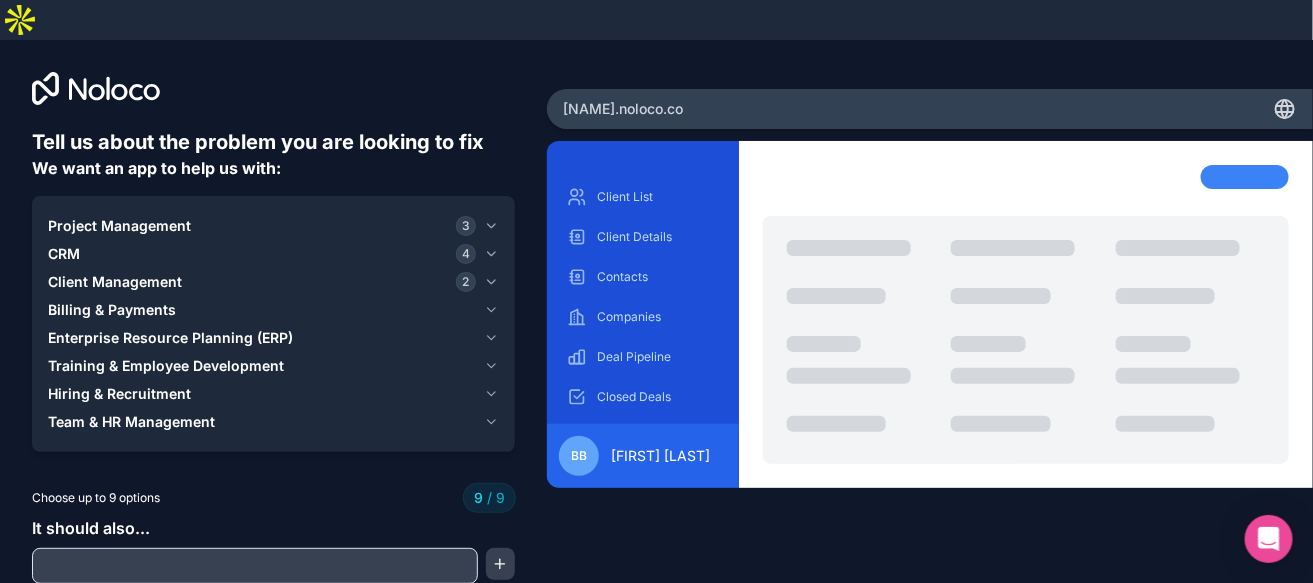 click on "Billing & Payments" at bounding box center (112, 310) 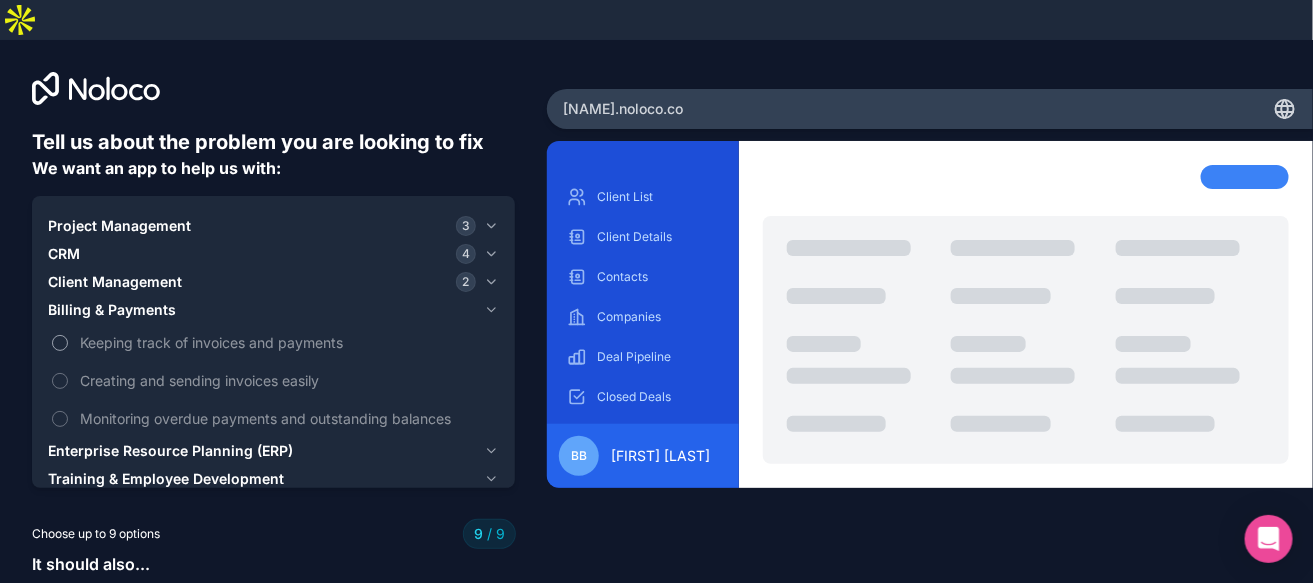 click on "Keeping track of invoices and payments" at bounding box center [273, 342] 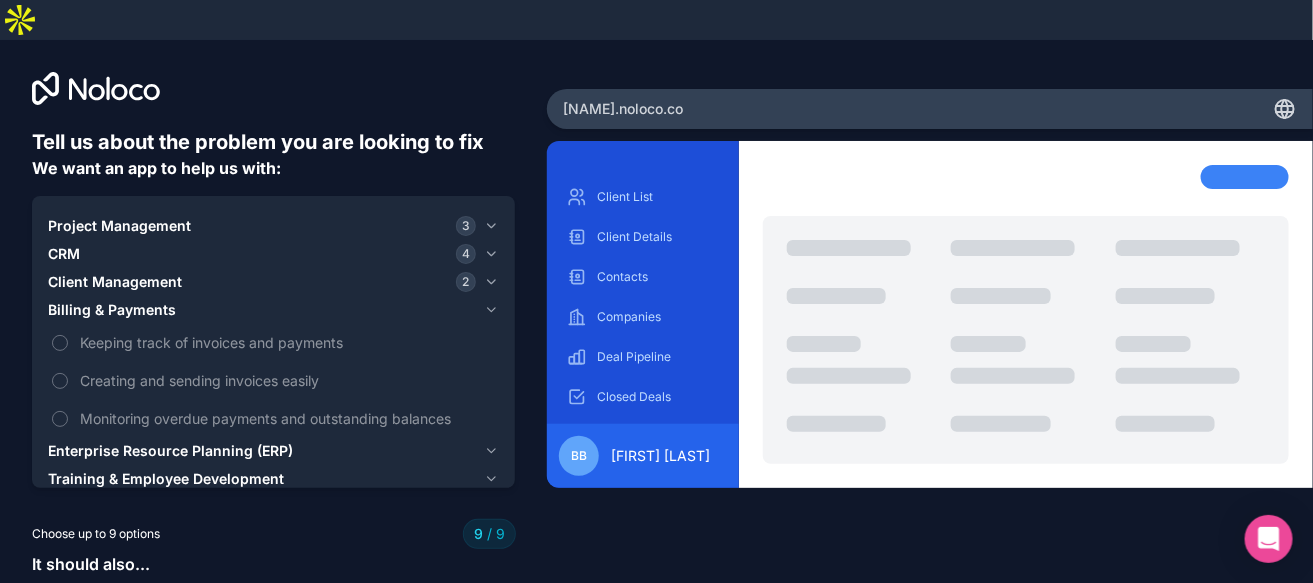 click on "Project Management" at bounding box center [119, 226] 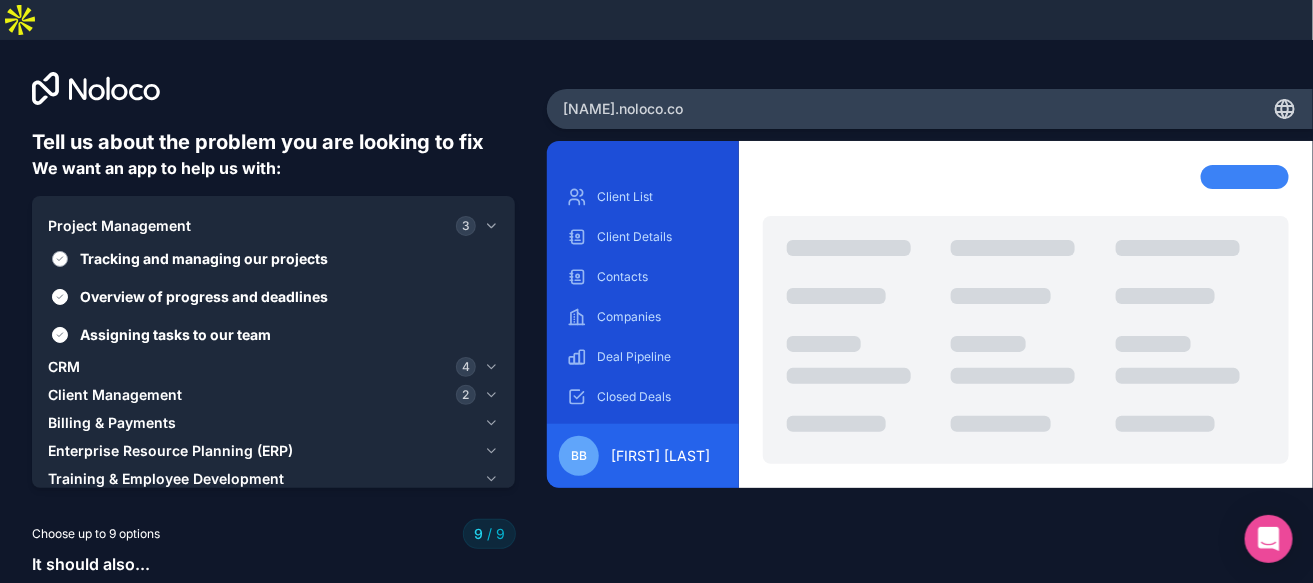 click on "Tracking and managing our projects" at bounding box center (287, 258) 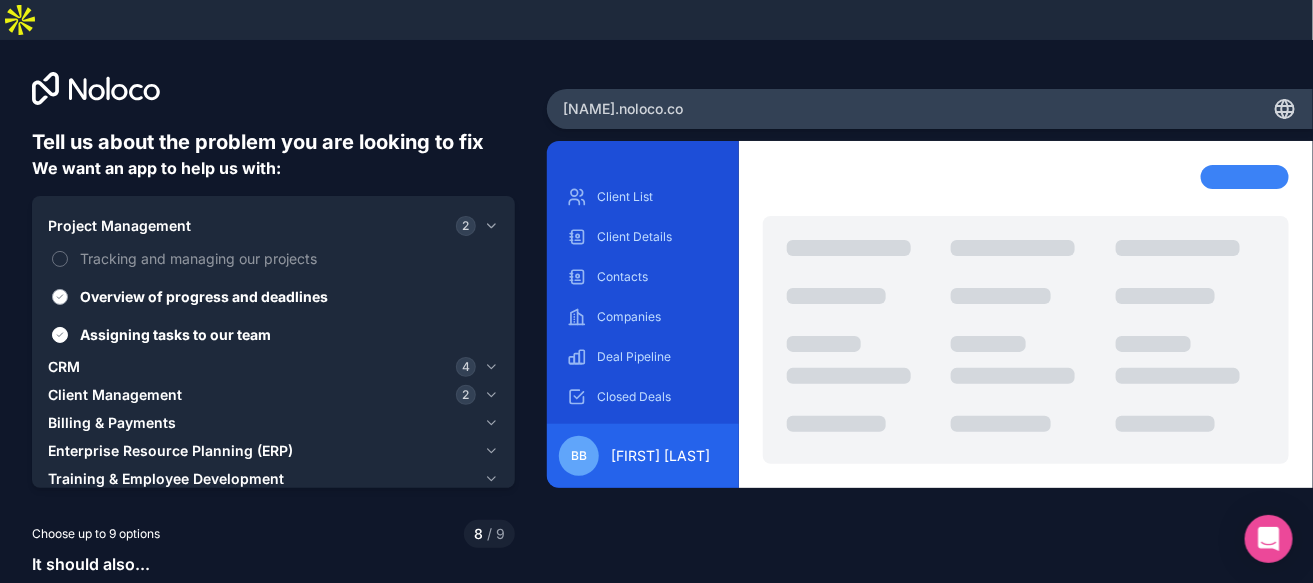 click on "Overview of progress and deadlines" at bounding box center [287, 296] 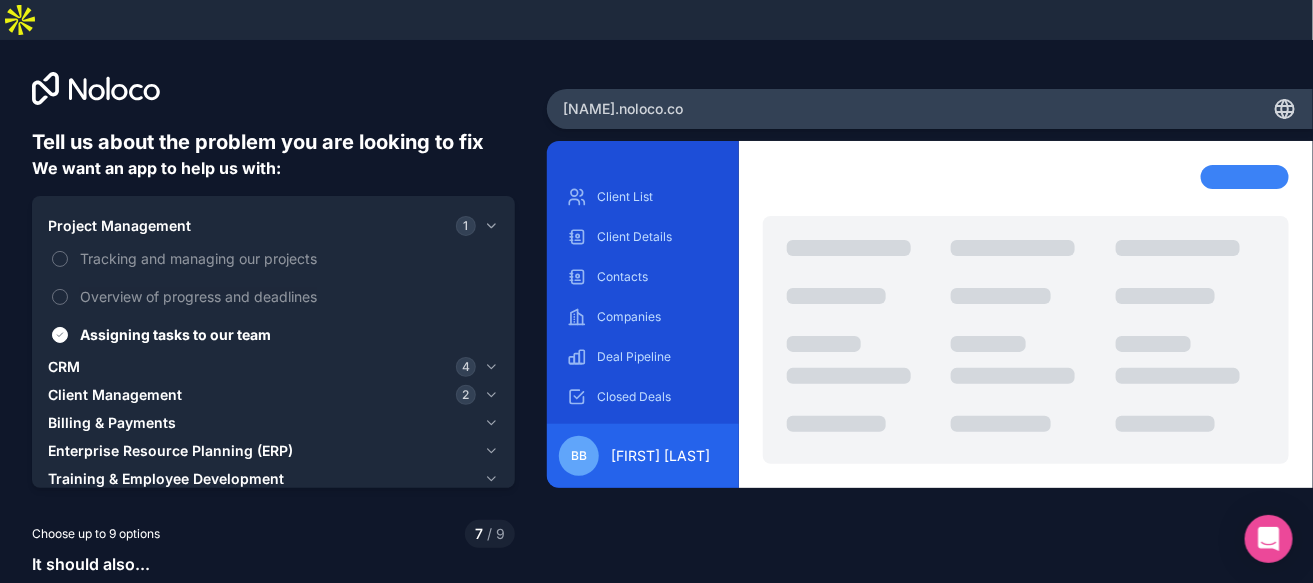 click on "Project Management 1" at bounding box center [273, 226] 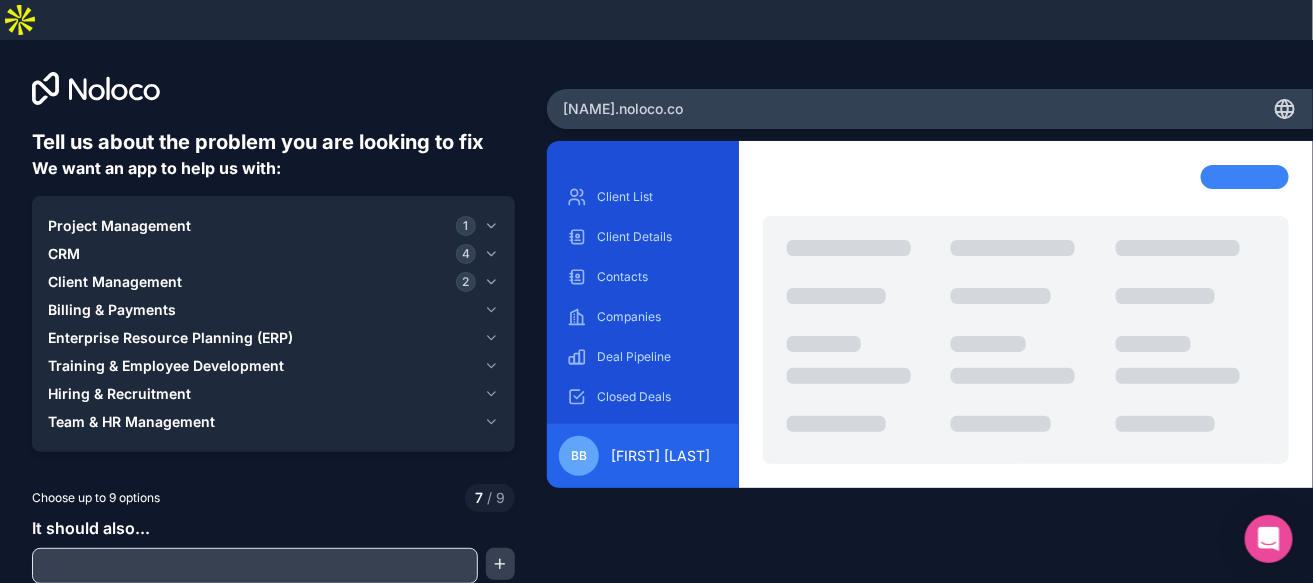 click on "CRM 4" at bounding box center (262, 254) 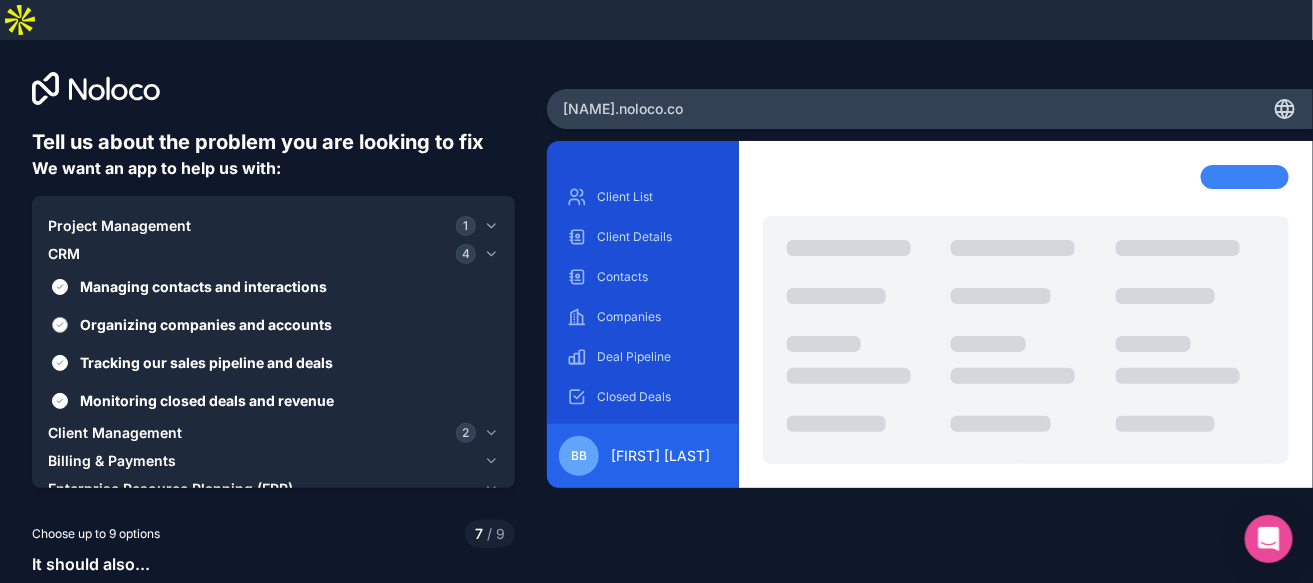 click on "Organizing companies and accounts" at bounding box center [287, 324] 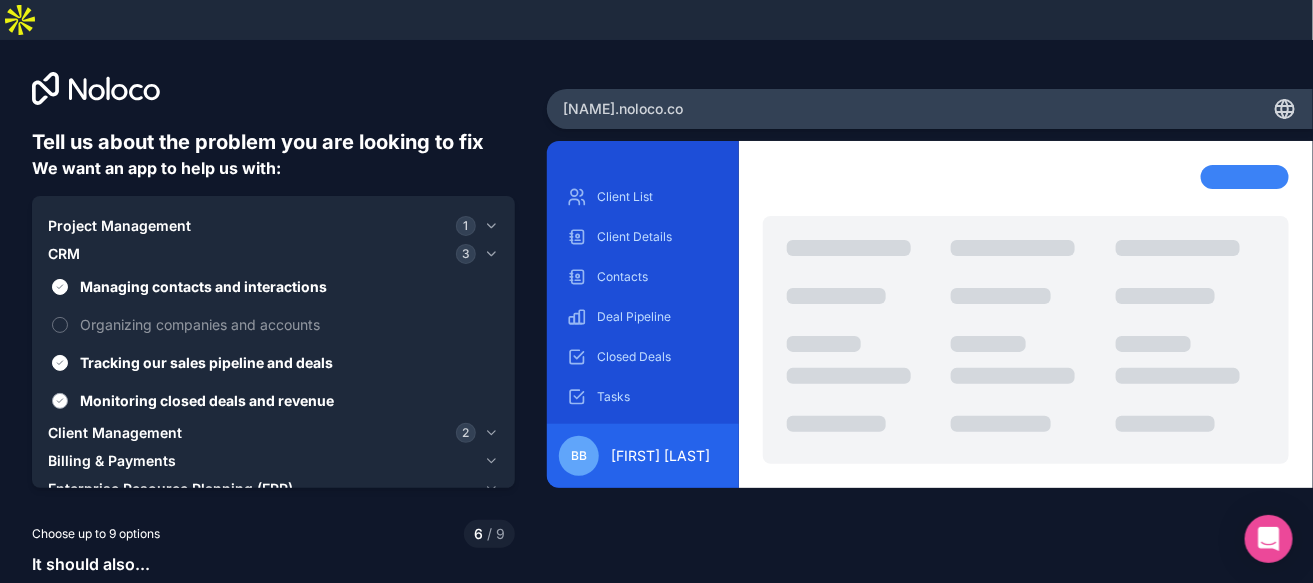 click on "Monitoring closed deals and revenue" at bounding box center (287, 400) 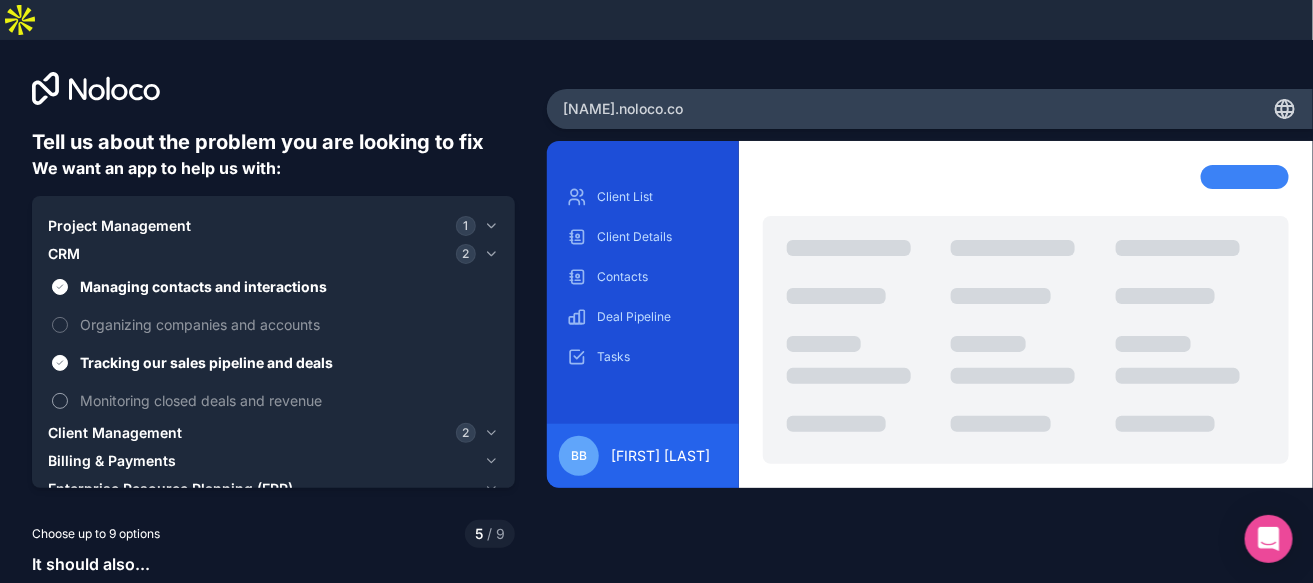 click on "Monitoring closed deals and revenue" at bounding box center (287, 400) 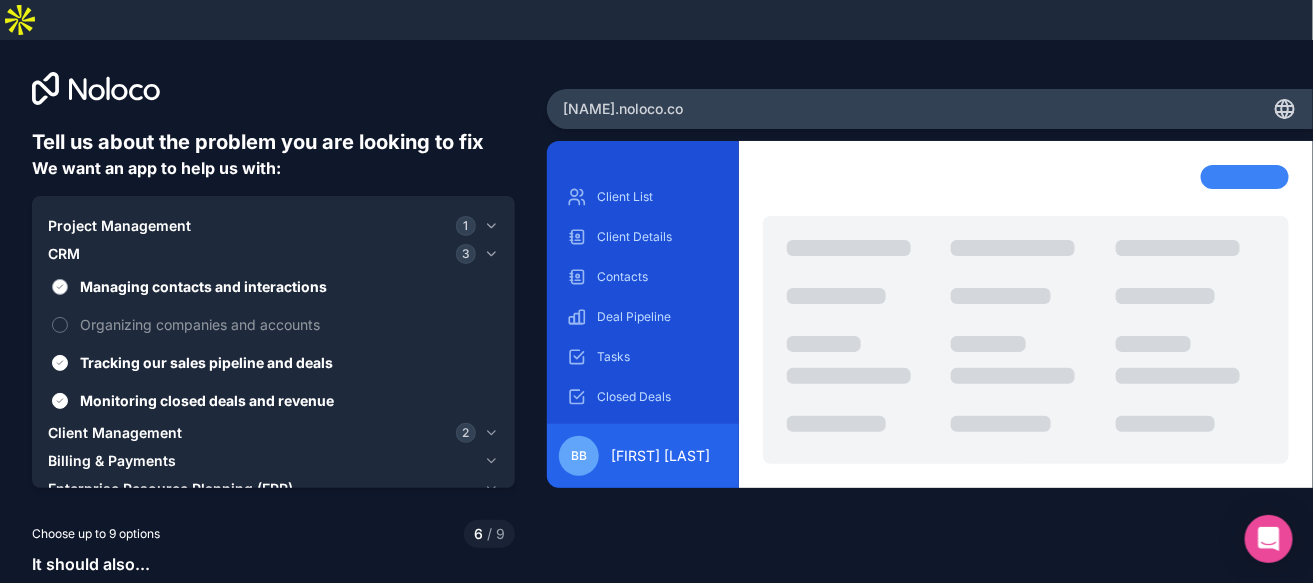 click on "Managing contacts and interactions" at bounding box center [287, 286] 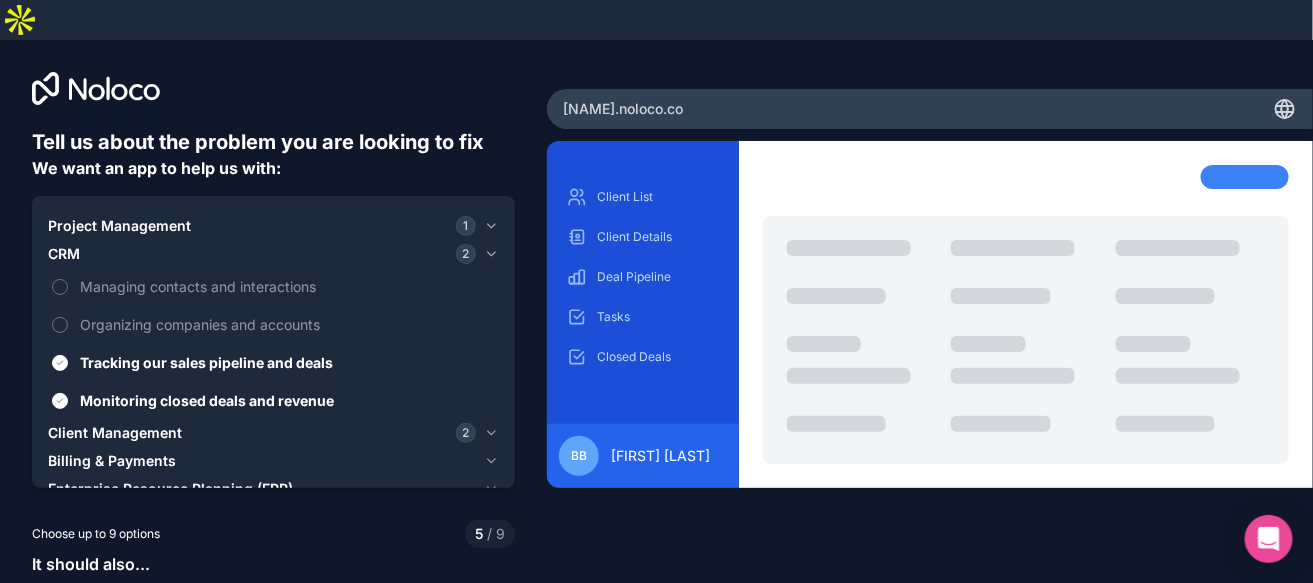 click on "CRM 2" at bounding box center [262, 254] 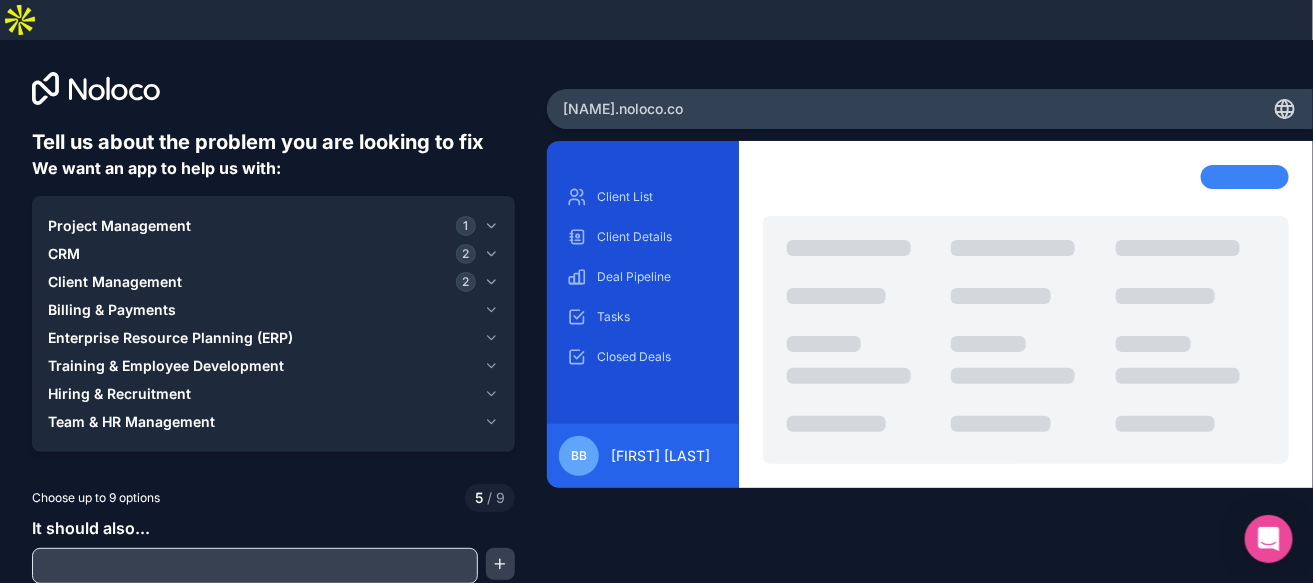 click on "Billing & Payments" at bounding box center [112, 310] 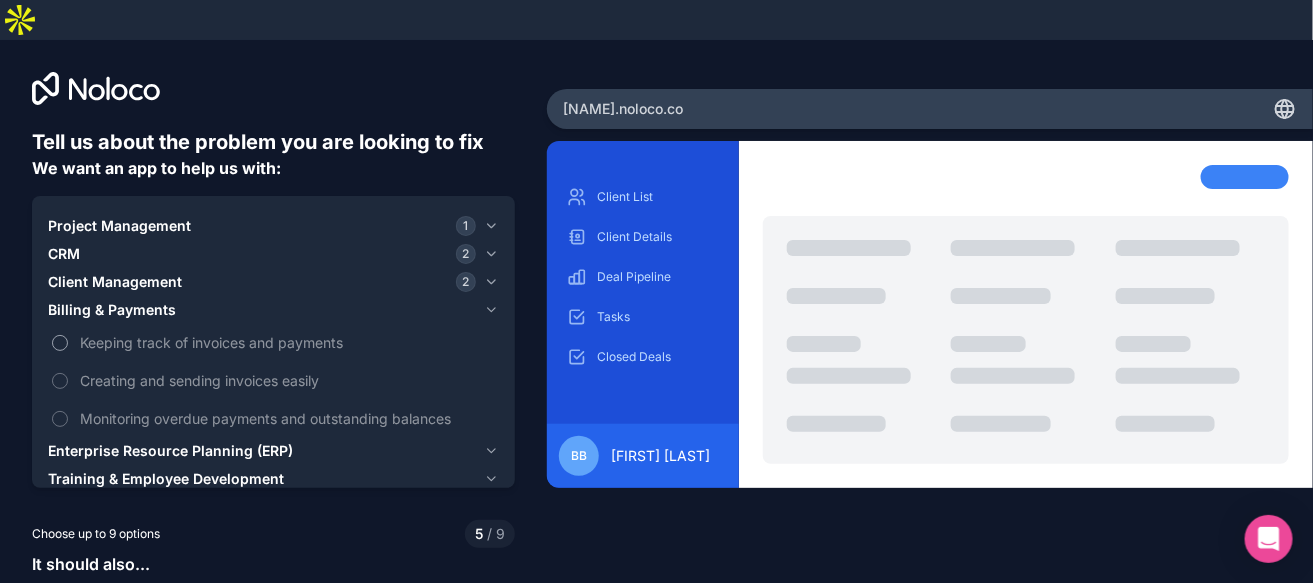 click on "Keeping track of invoices and payments" at bounding box center (287, 342) 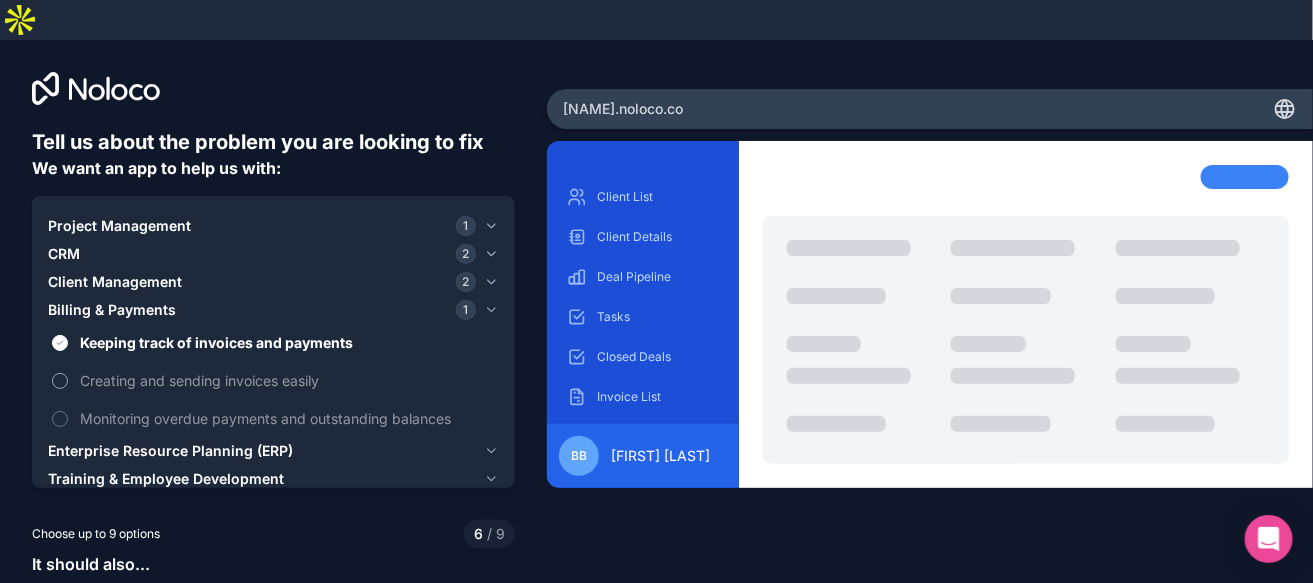 click on "Creating and sending invoices easily" at bounding box center [287, 380] 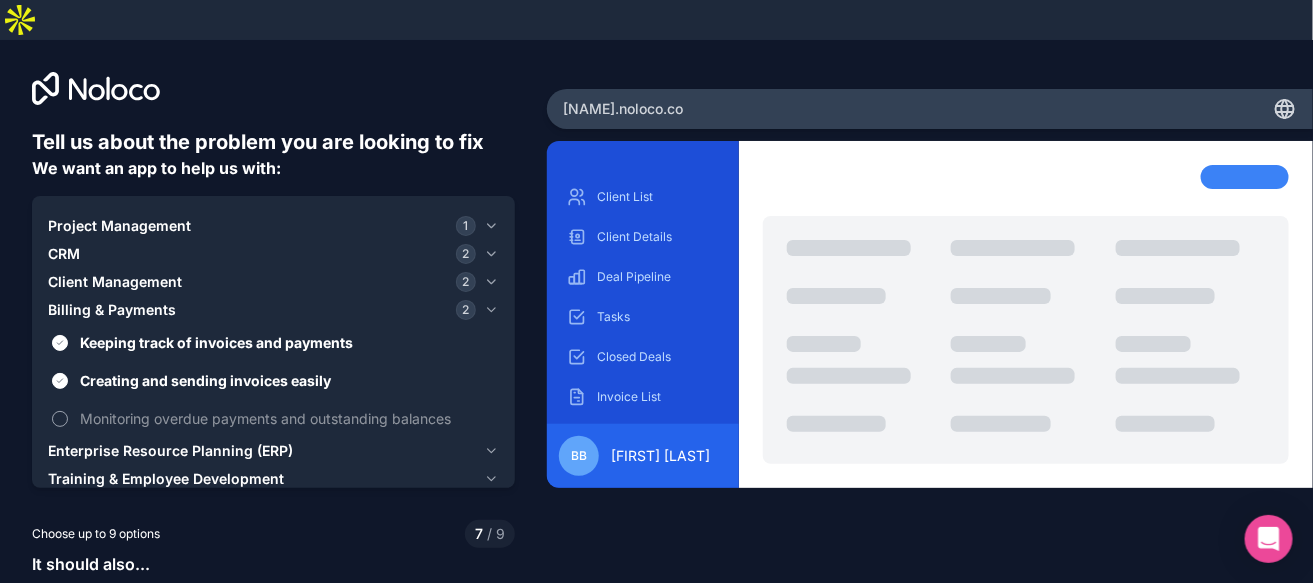 click on "Monitoring overdue payments and outstanding balances" at bounding box center [273, 418] 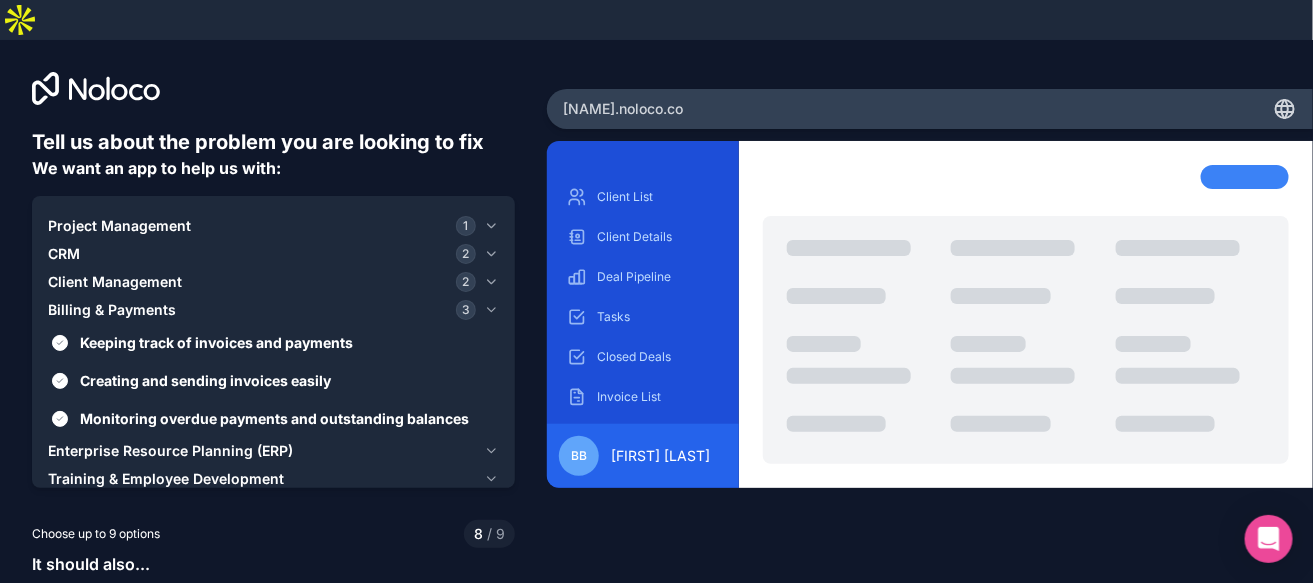click on "Billing & Payments" at bounding box center [112, 310] 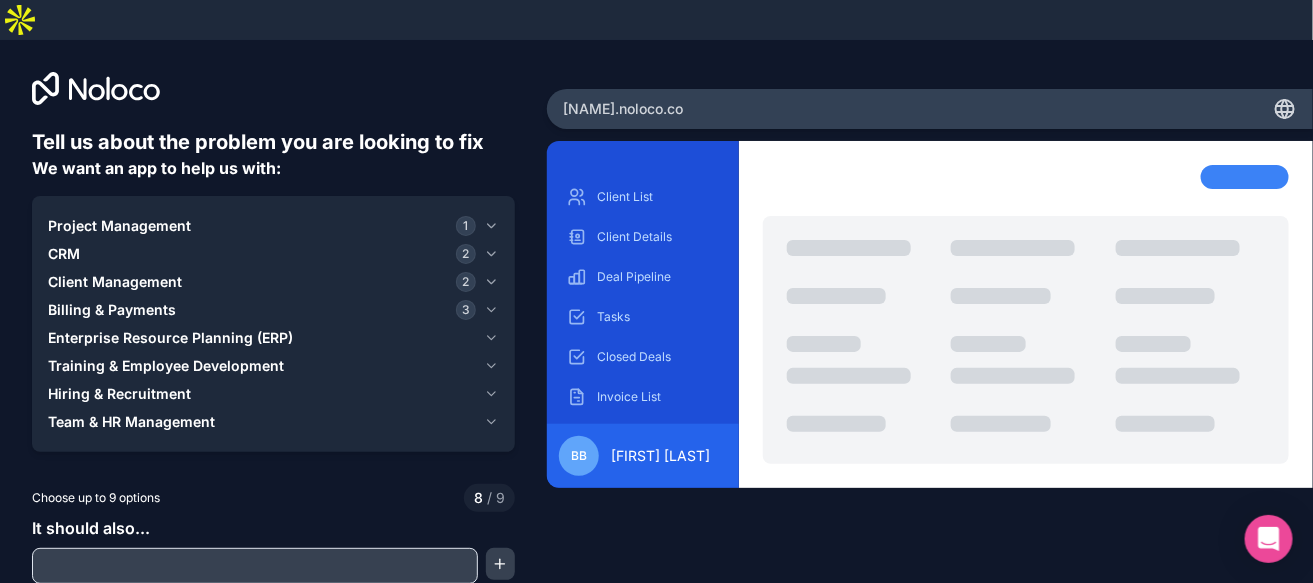 click on "Enterprise Resource Planning (ERP)" at bounding box center [170, 338] 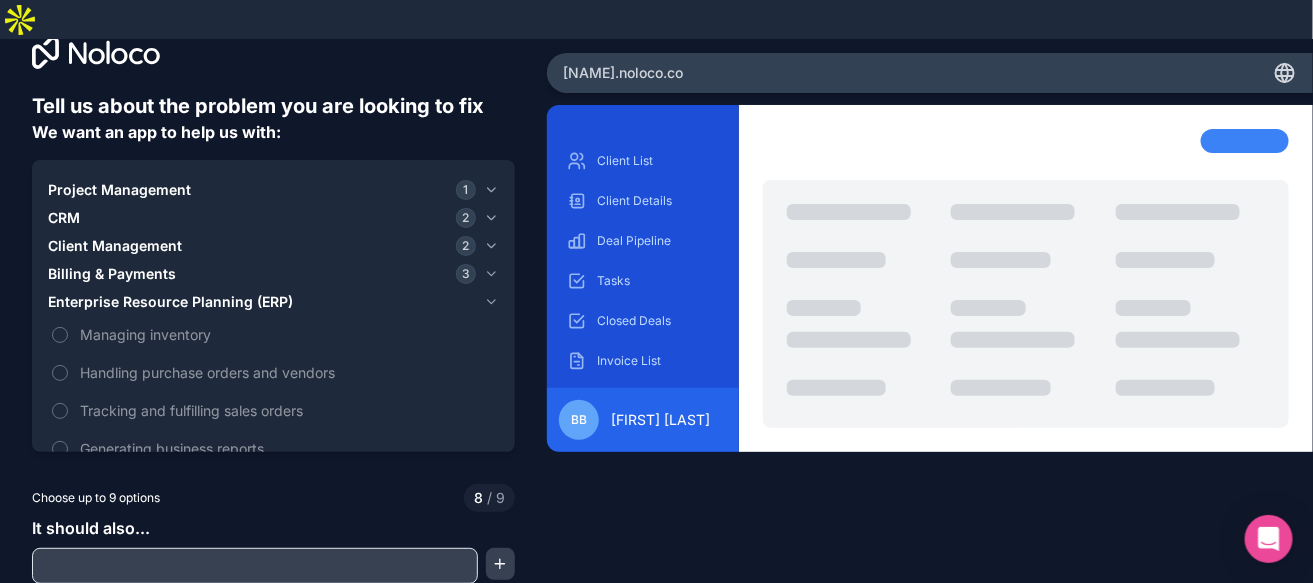 scroll, scrollTop: 0, scrollLeft: 0, axis: both 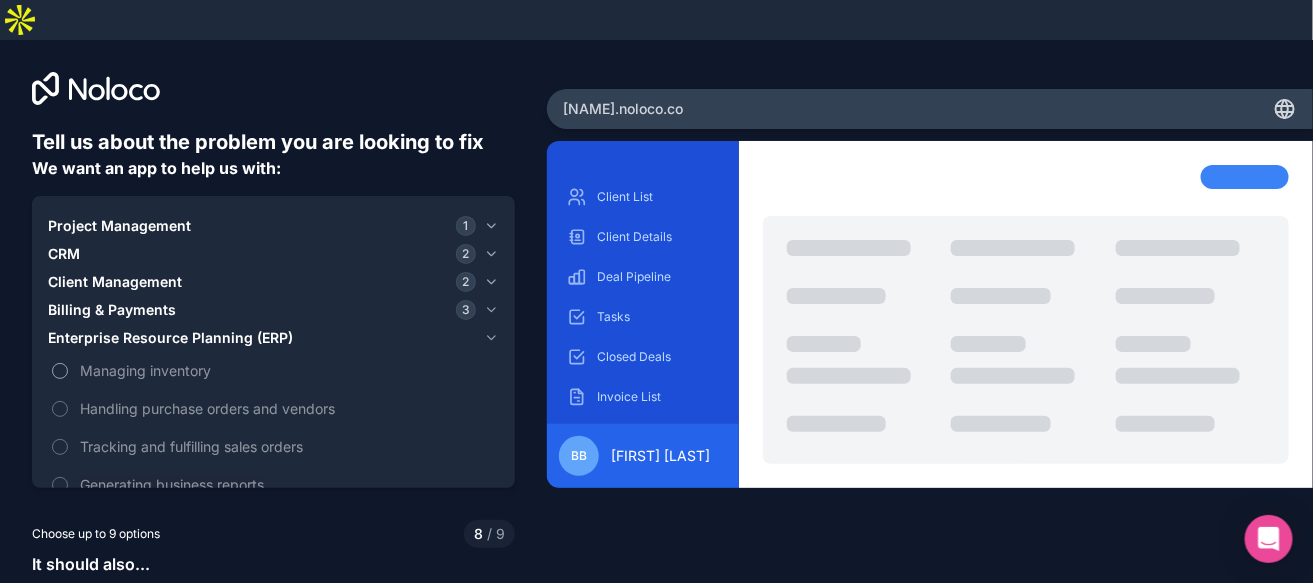click on "Managing inventory" at bounding box center [287, 370] 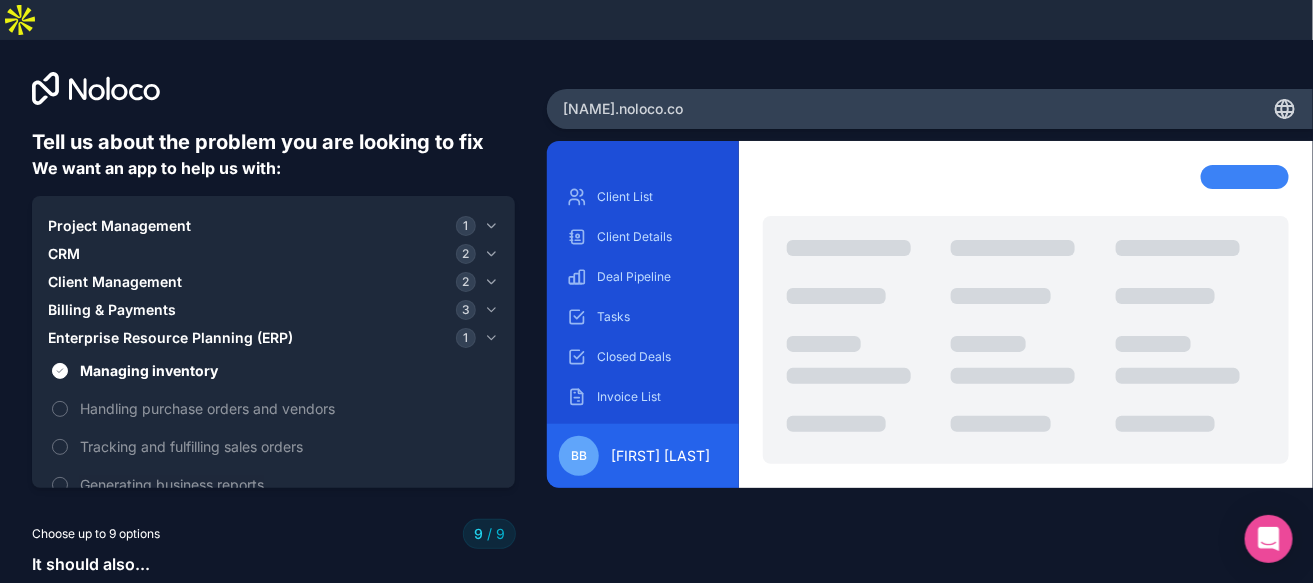 click on "Enterprise Resource Planning (ERP)" at bounding box center (170, 338) 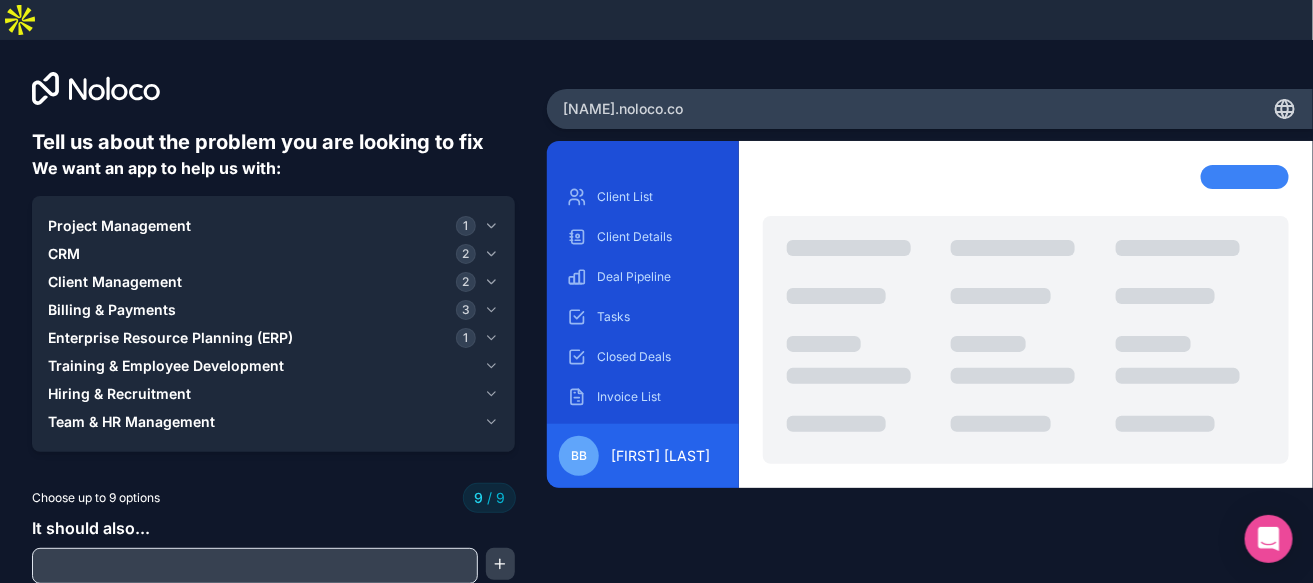 click on "Training & Employee Development" at bounding box center (166, 366) 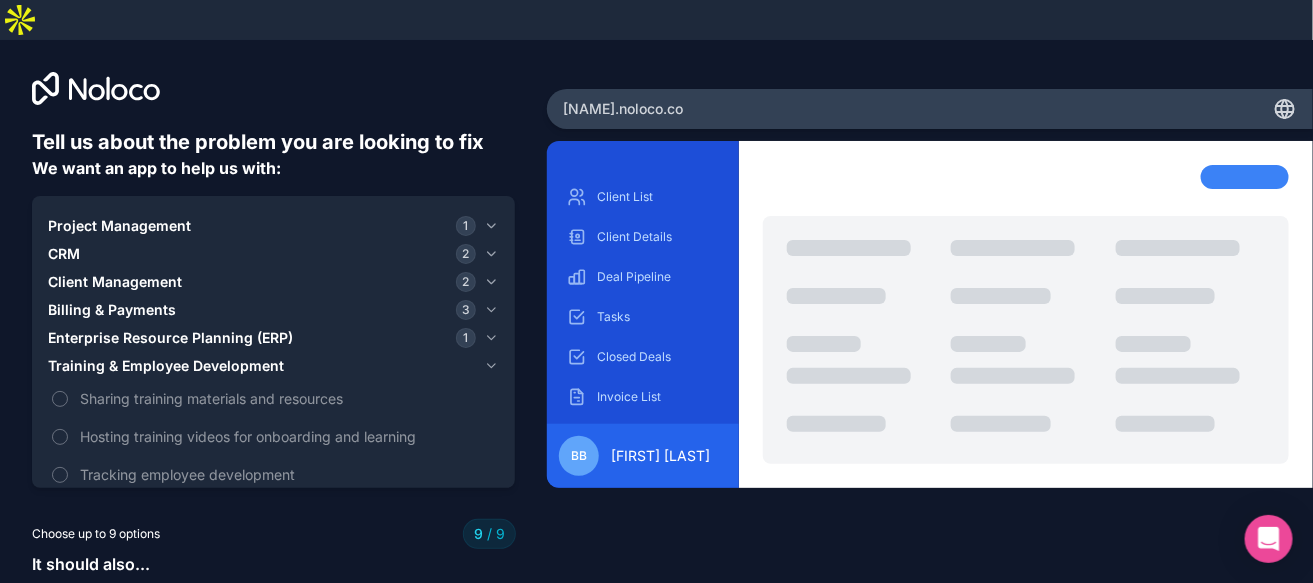 click on "Training & Employee Development" at bounding box center (166, 366) 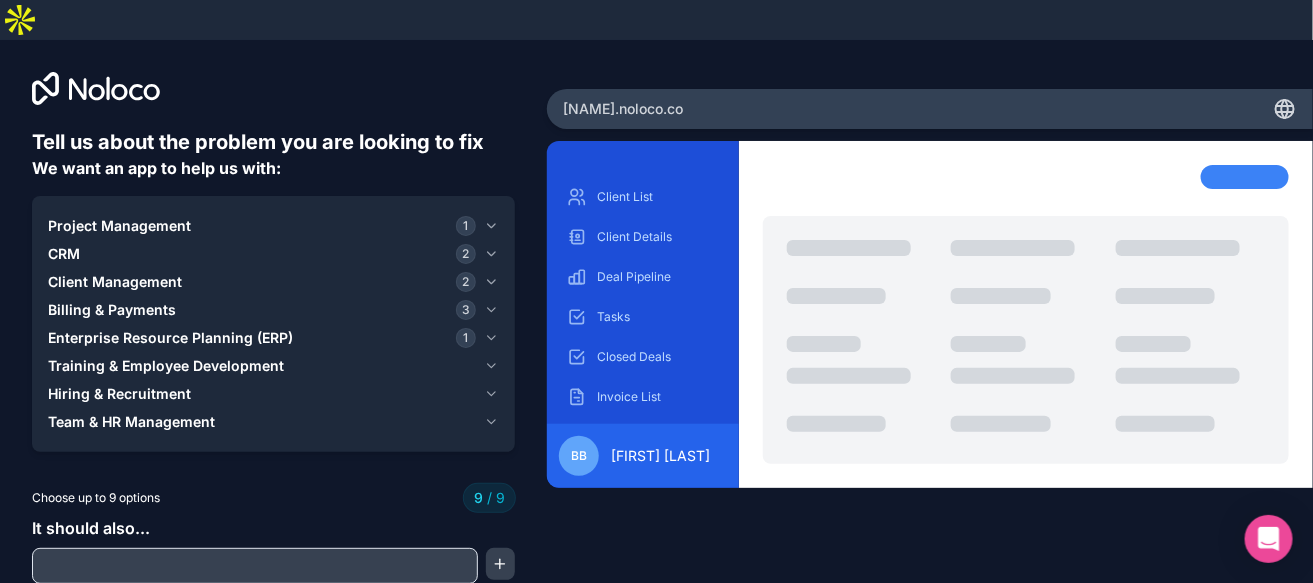 click on "Team & HR Management" at bounding box center [131, 422] 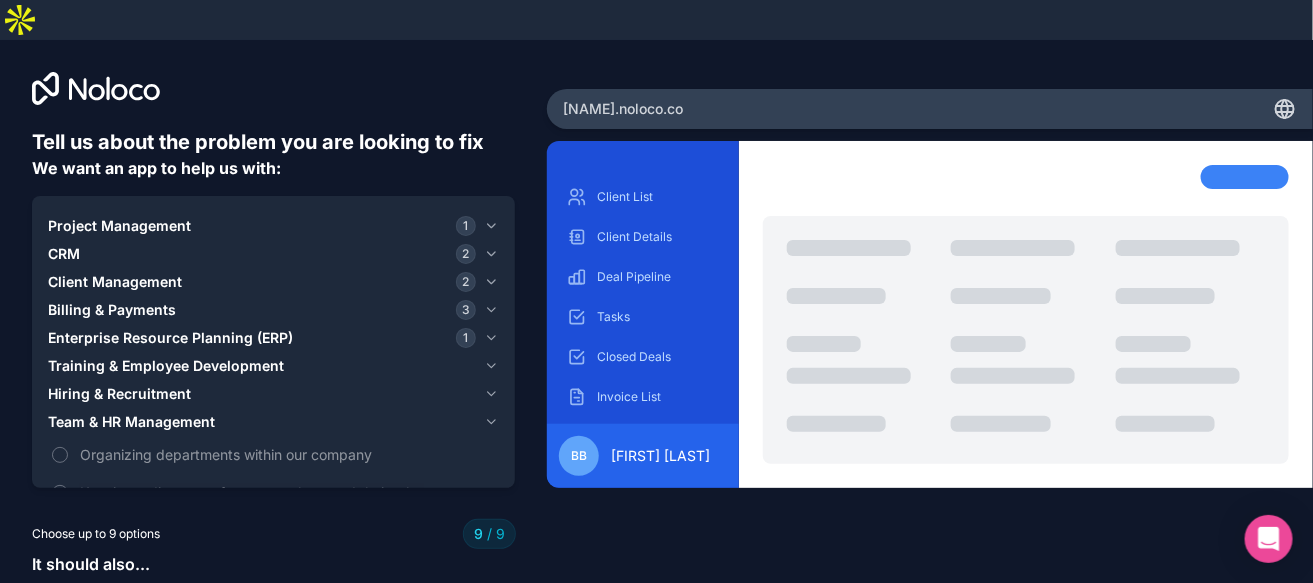 click on "Team & HR Management" at bounding box center (131, 422) 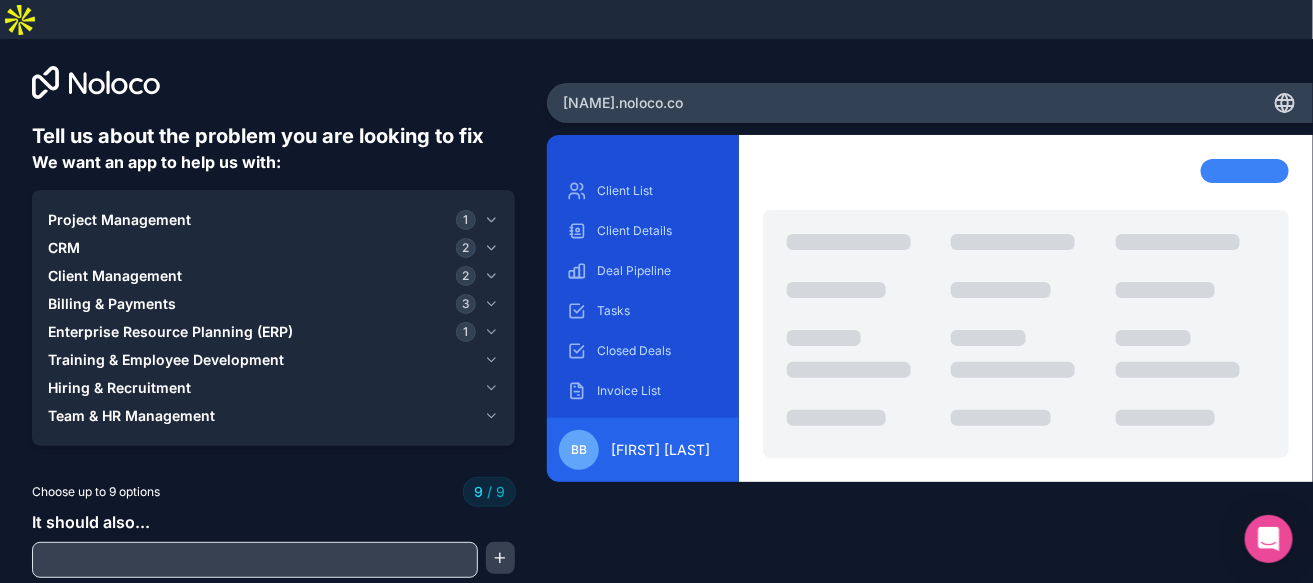 scroll, scrollTop: 8, scrollLeft: 0, axis: vertical 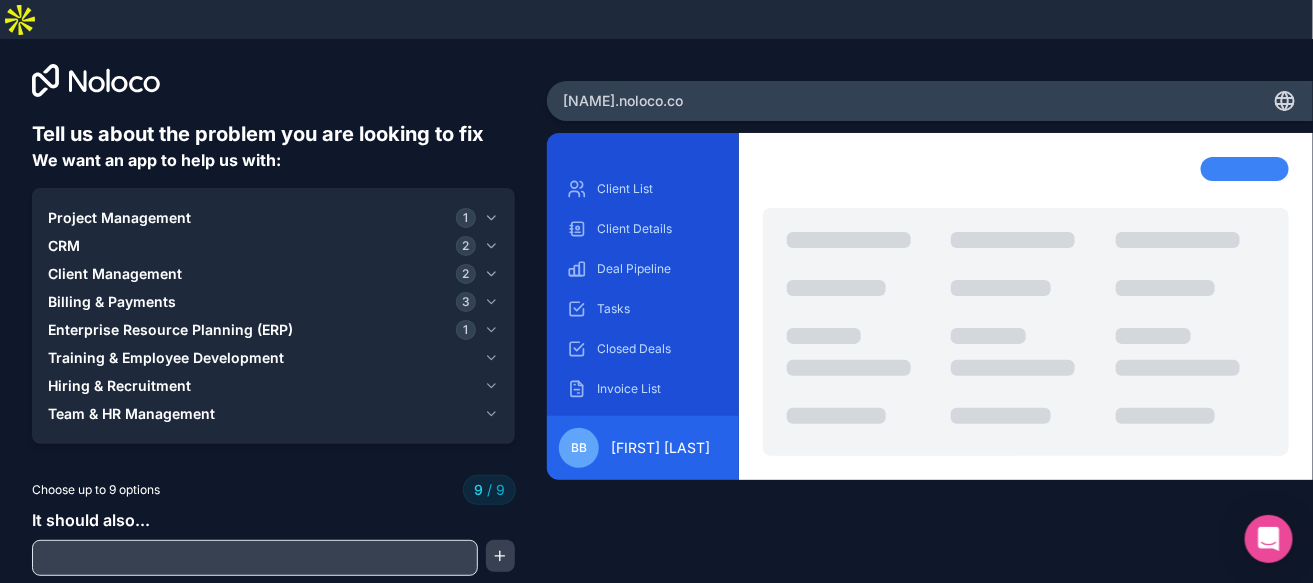 click at bounding box center (255, 558) 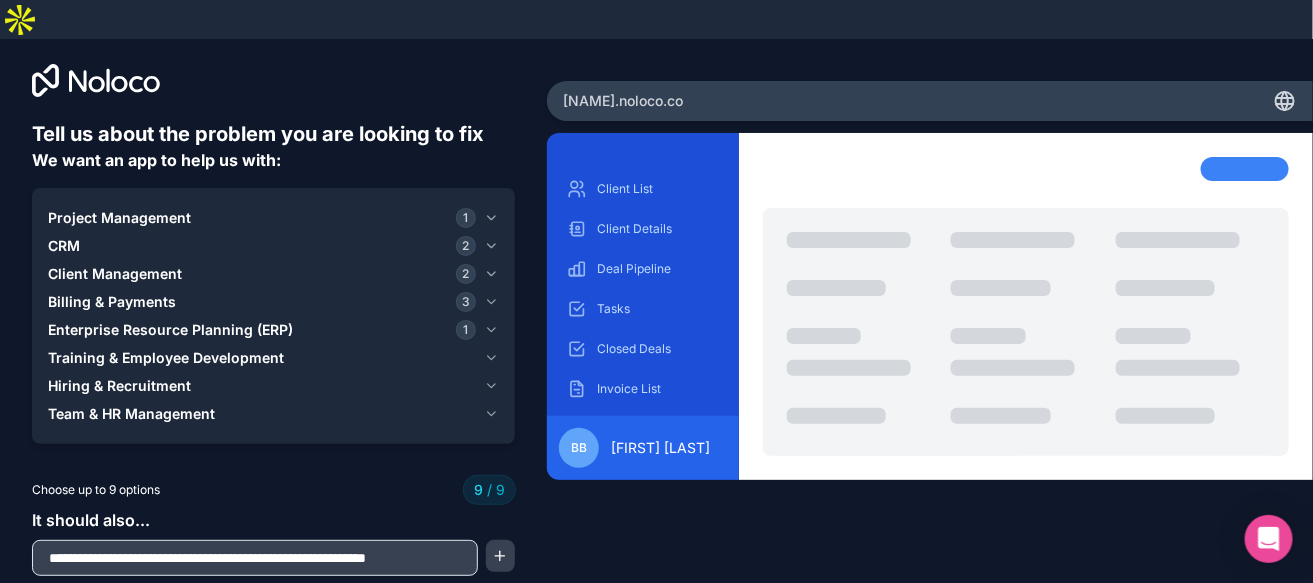 scroll, scrollTop: 0, scrollLeft: 19, axis: horizontal 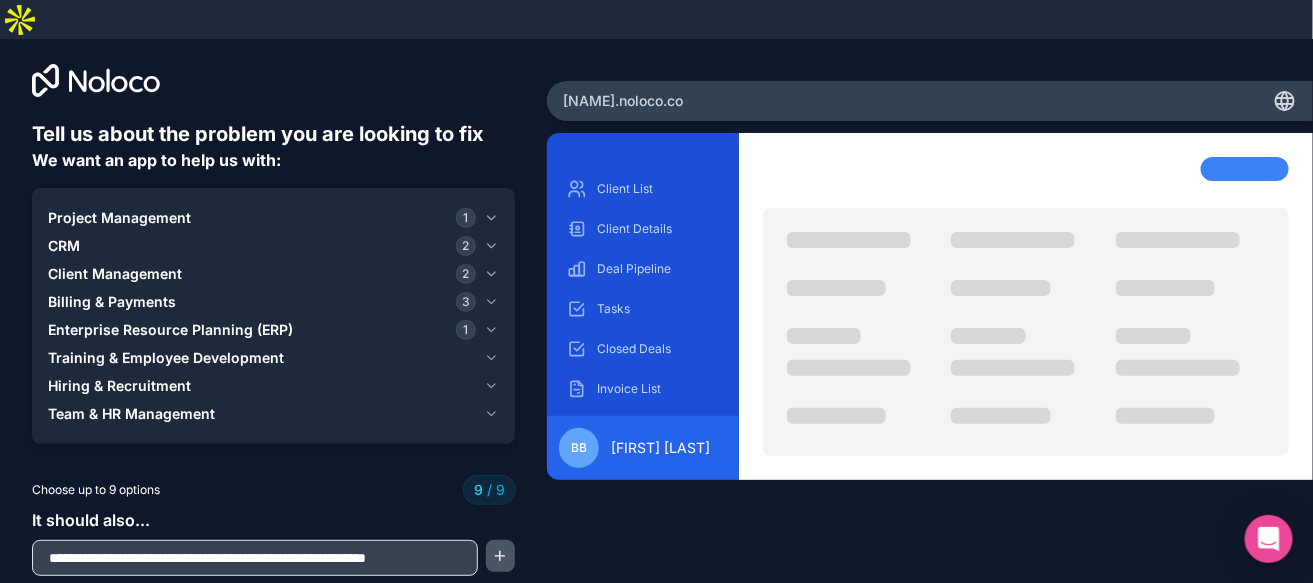 type on "**********" 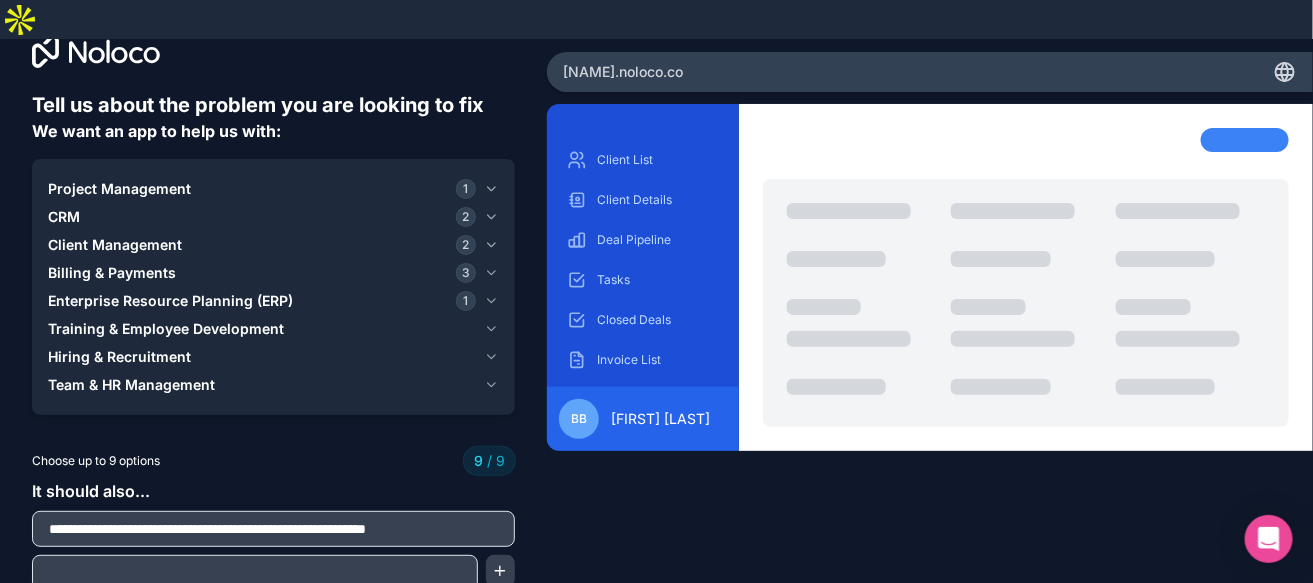 scroll, scrollTop: 52, scrollLeft: 0, axis: vertical 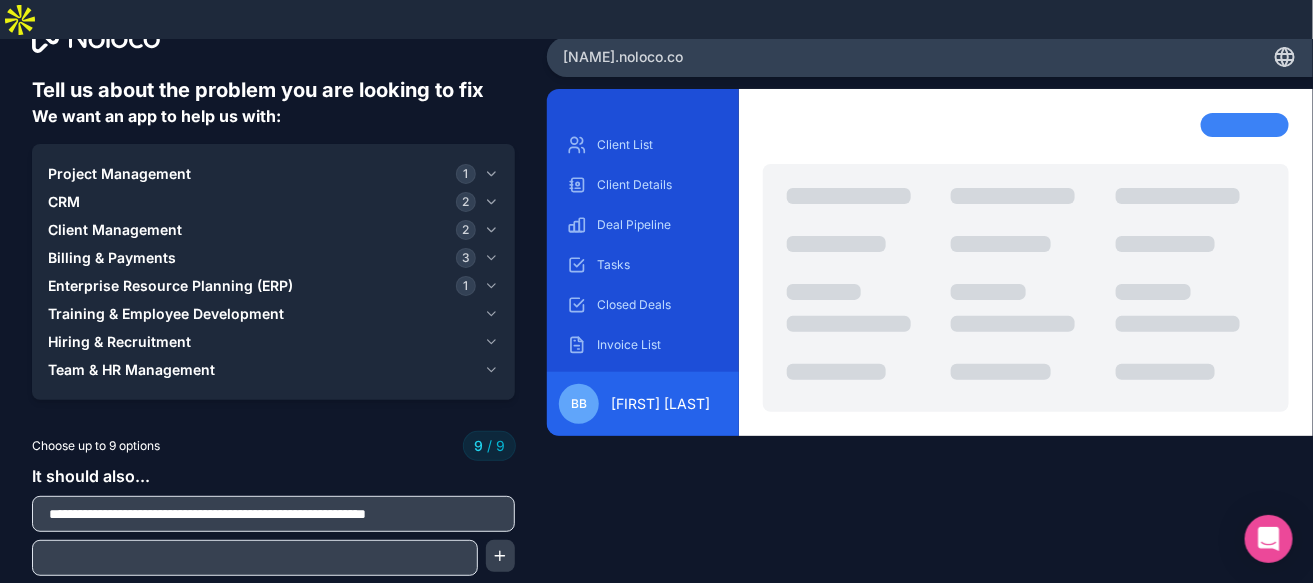 click at bounding box center (255, 558) 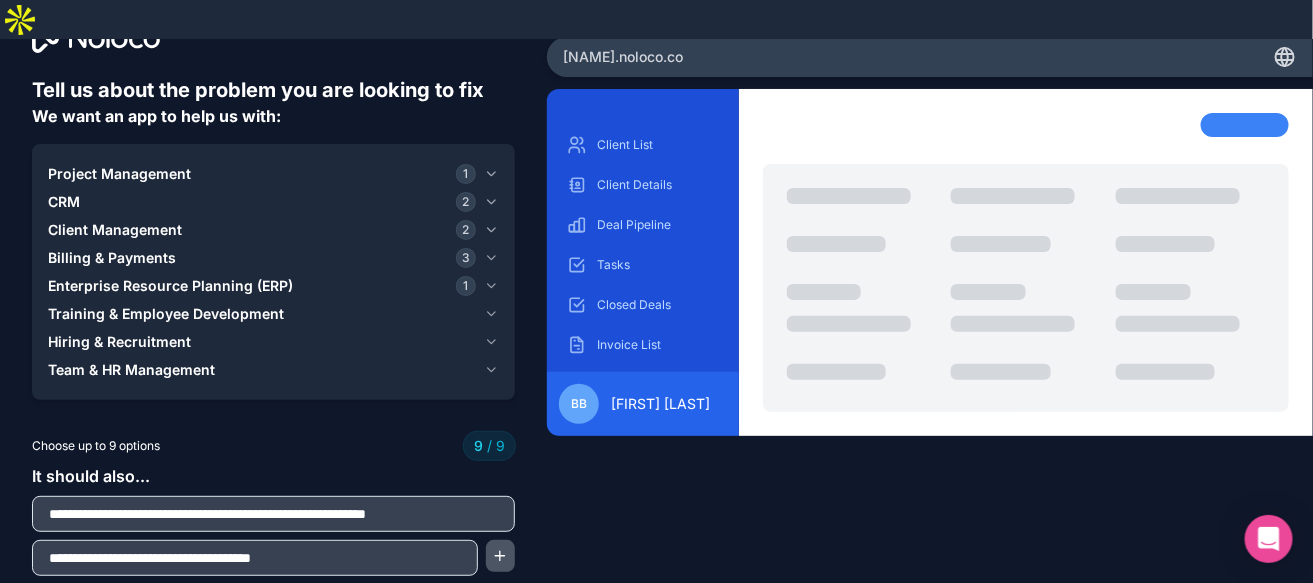 type on "**********" 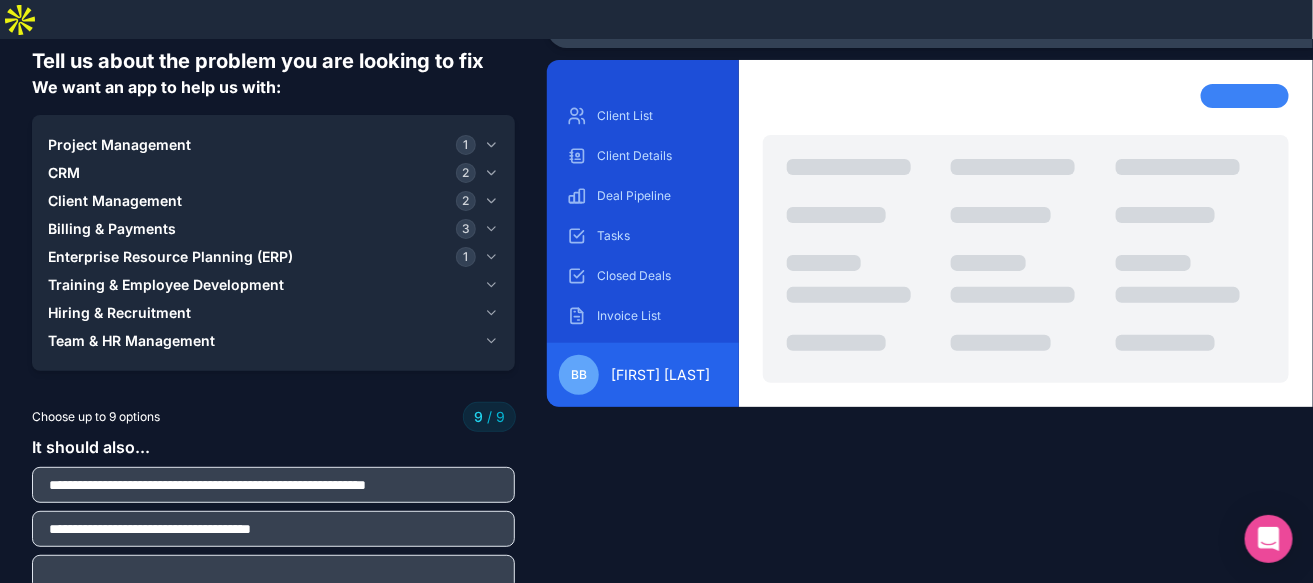 scroll, scrollTop: 96, scrollLeft: 0, axis: vertical 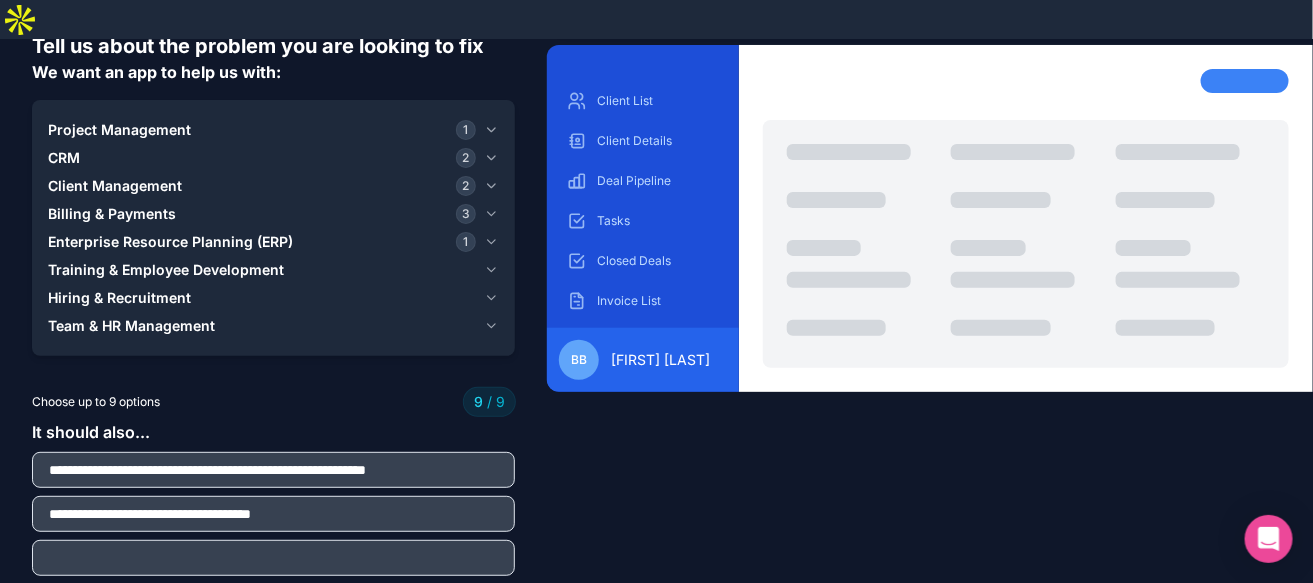 click at bounding box center [273, 558] 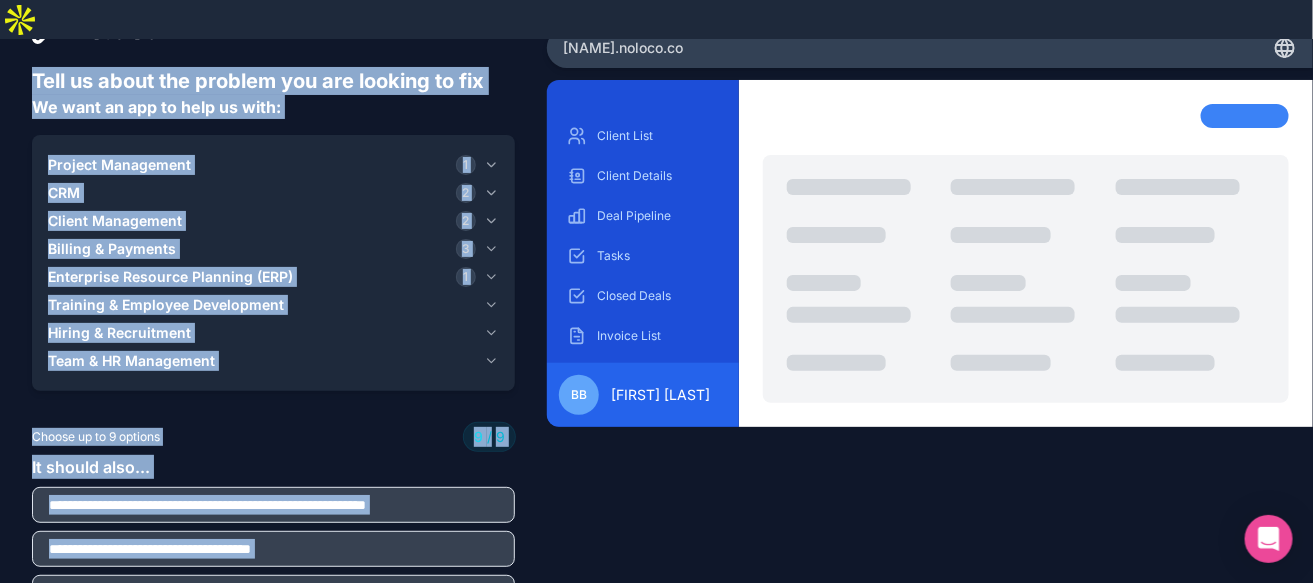 scroll, scrollTop: 96, scrollLeft: 0, axis: vertical 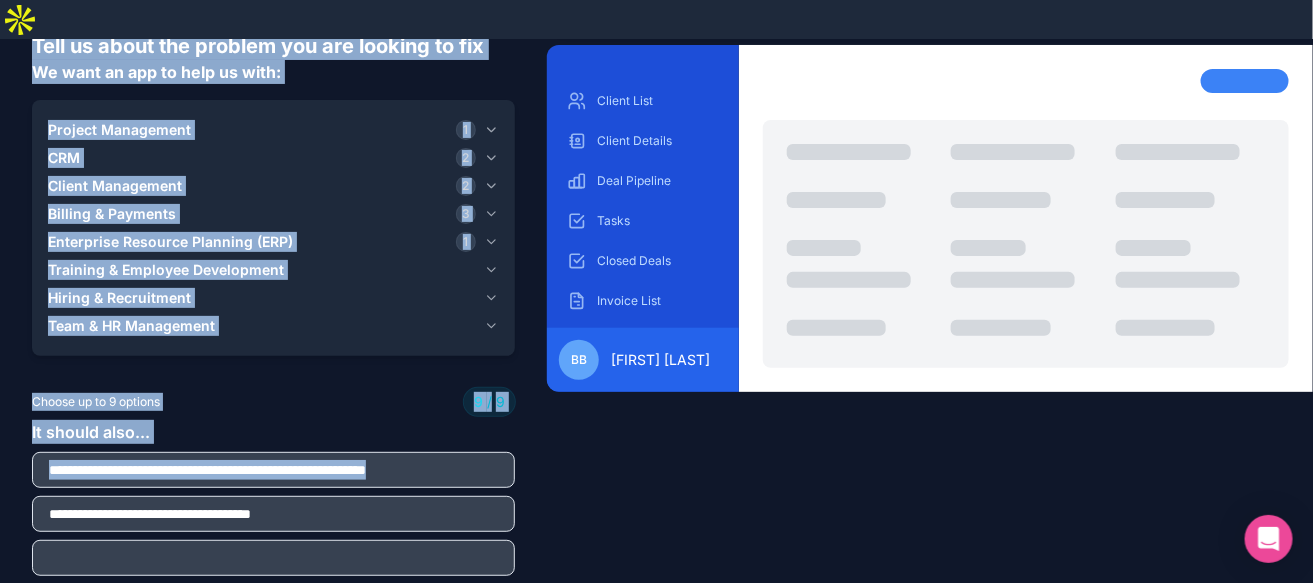 drag, startPoint x: 34, startPoint y: 98, endPoint x: 347, endPoint y: 491, distance: 502.41217 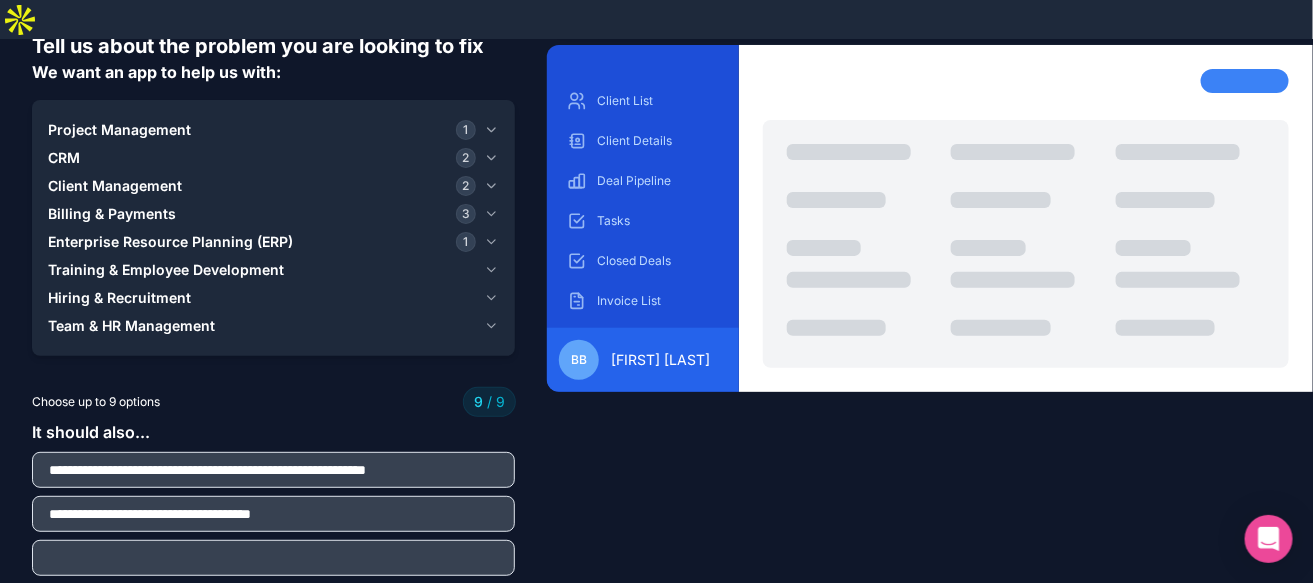 click at bounding box center [273, 558] 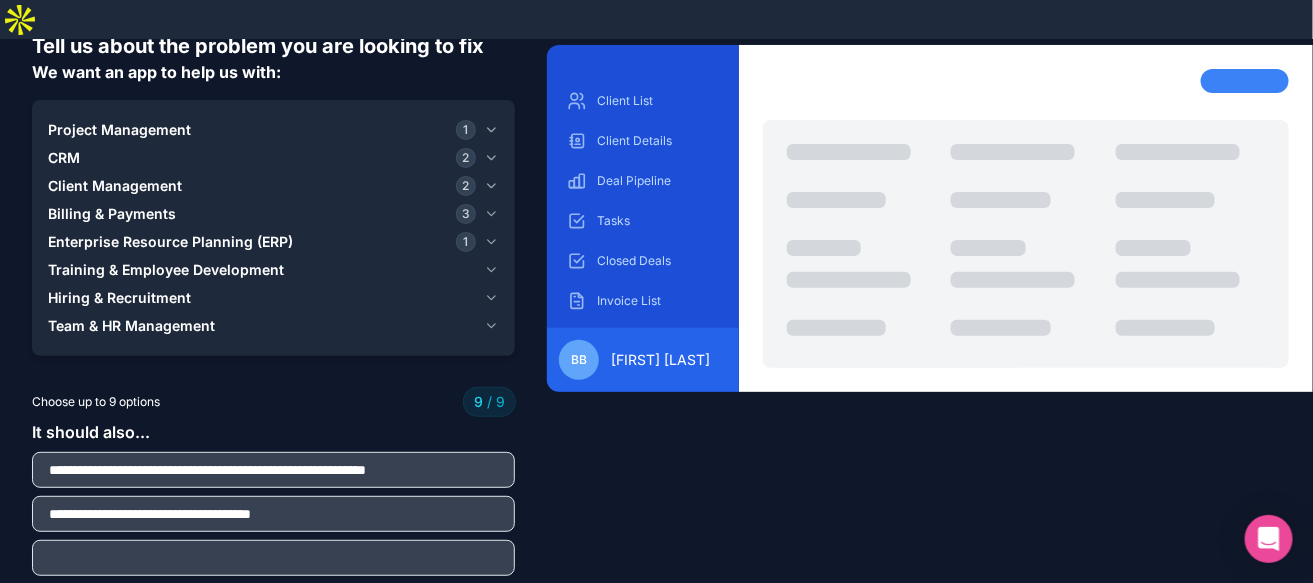 paste on "**********" 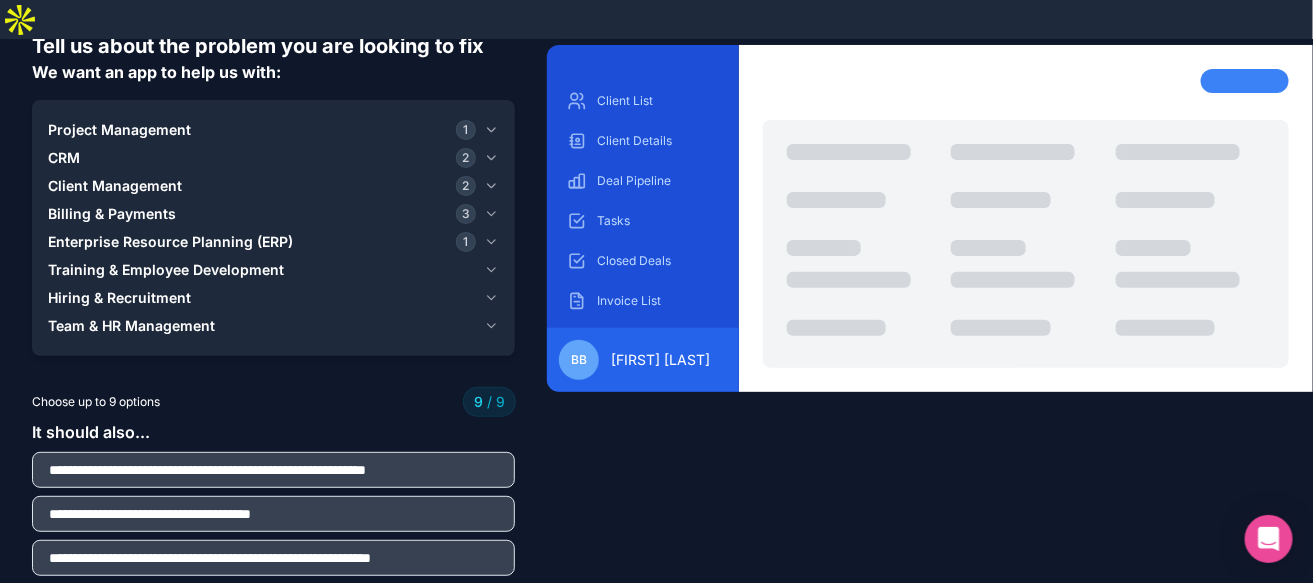 type on "**********" 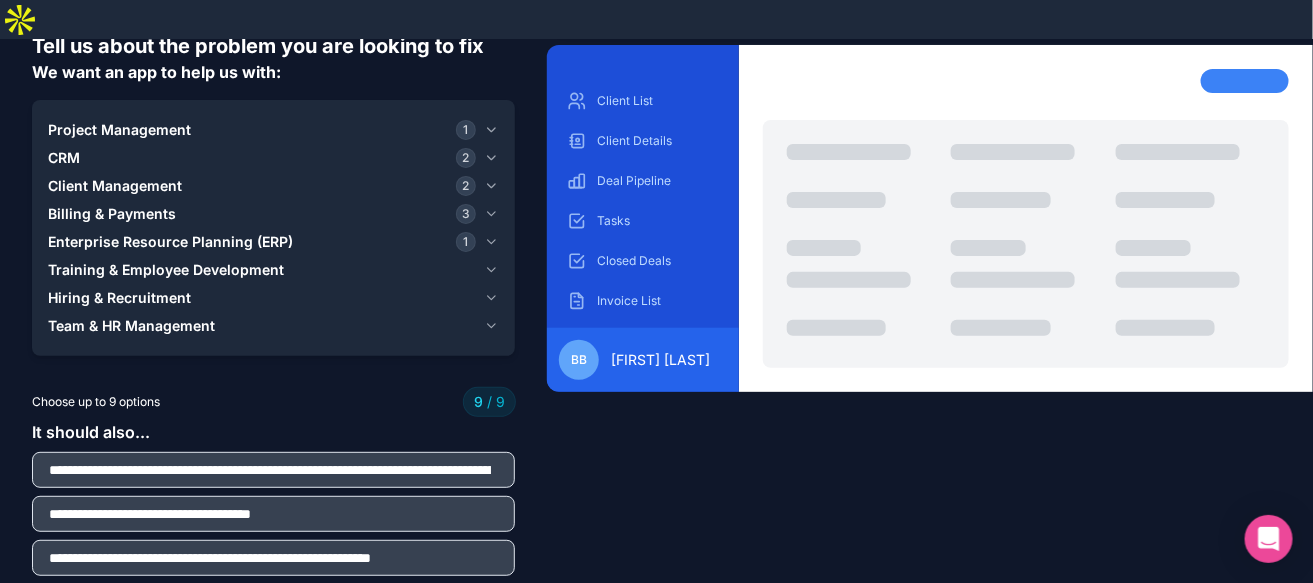 scroll, scrollTop: 0, scrollLeft: 216, axis: horizontal 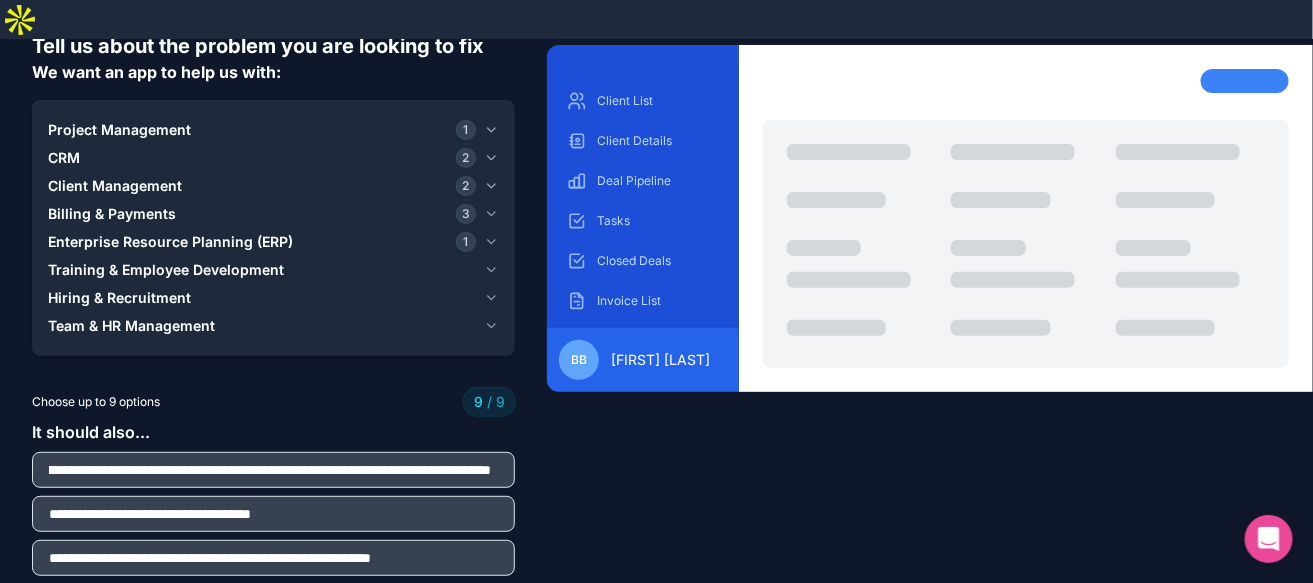 type on "**********" 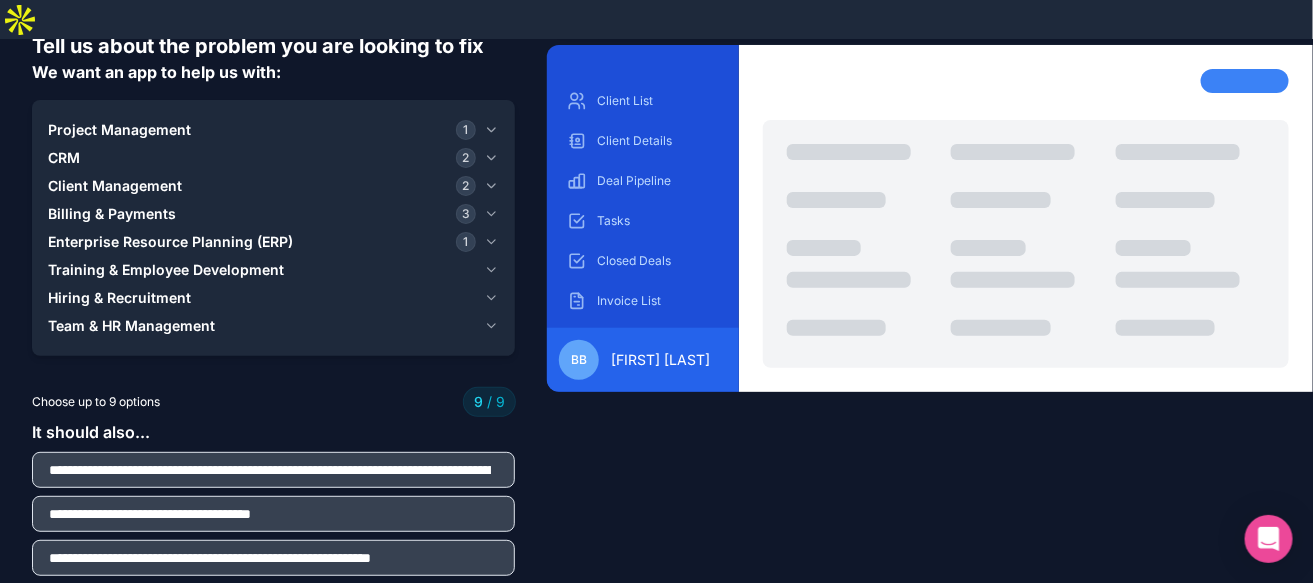 drag, startPoint x: 333, startPoint y: 477, endPoint x: 48, endPoint y: 466, distance: 285.2122 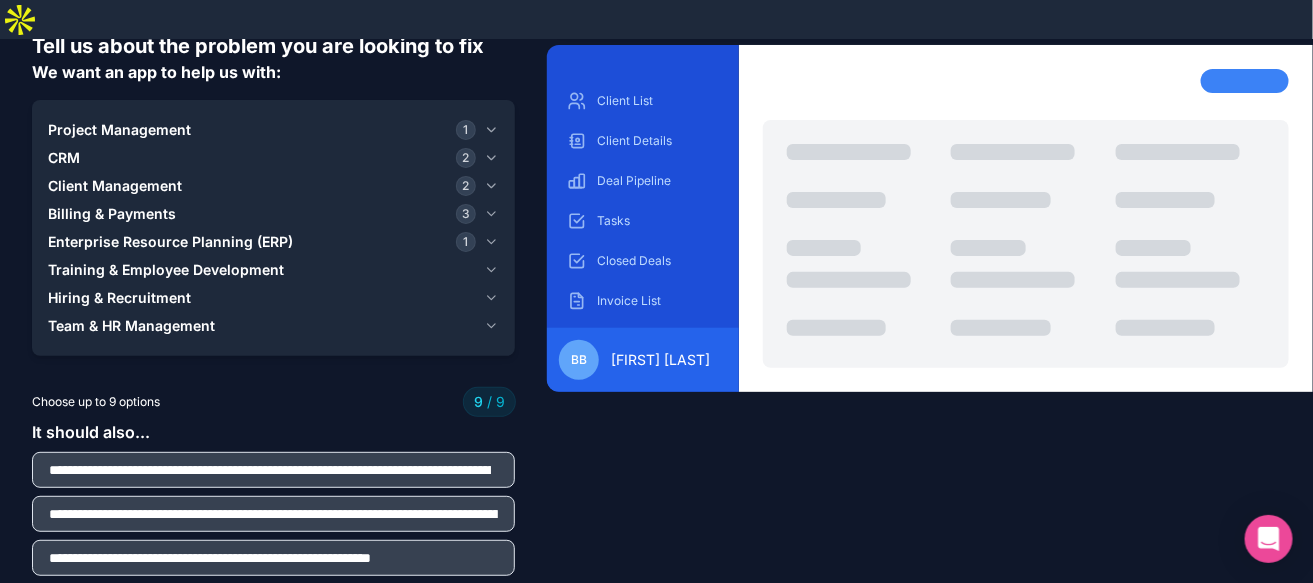 scroll, scrollTop: 0, scrollLeft: 805, axis: horizontal 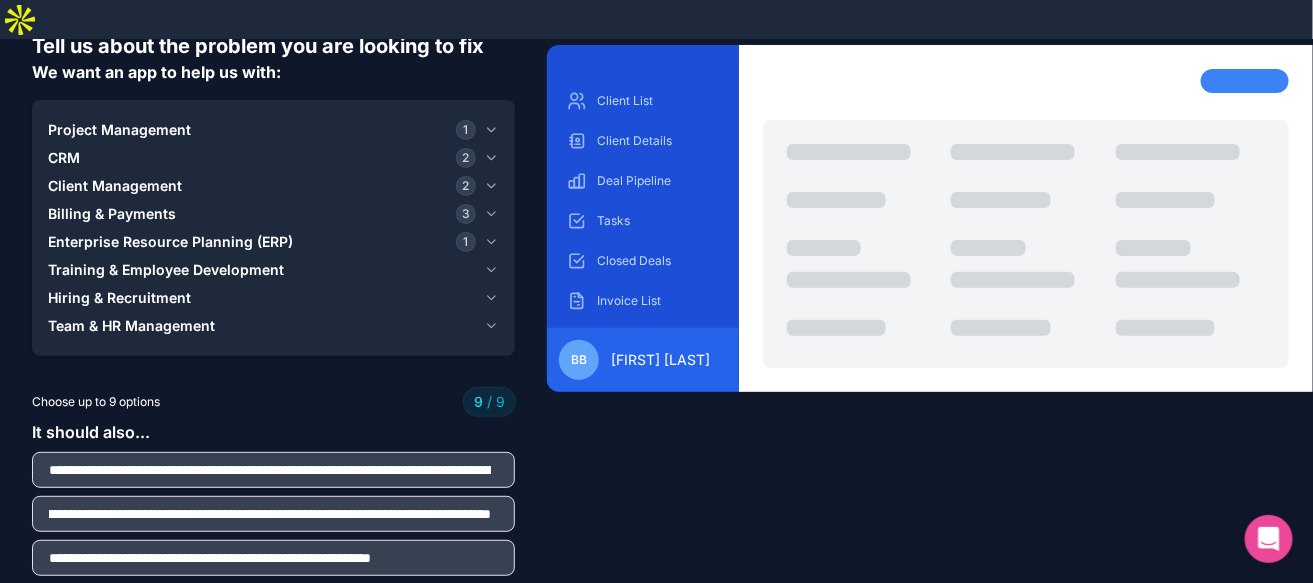 type on "**********" 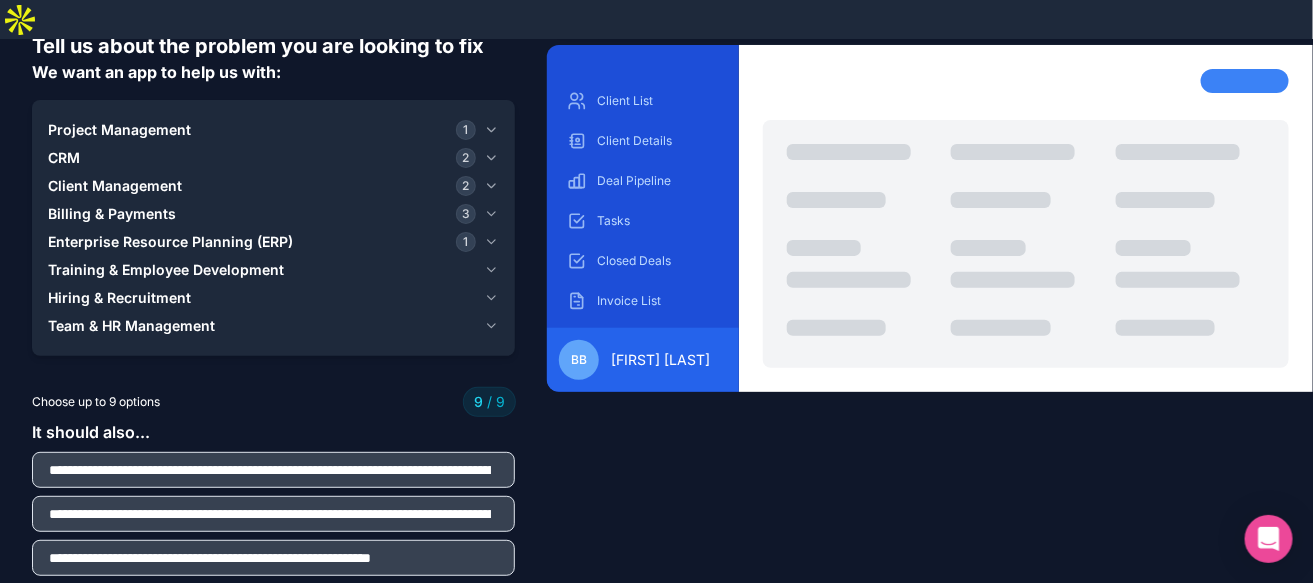 click on "**********" at bounding box center (270, 470) 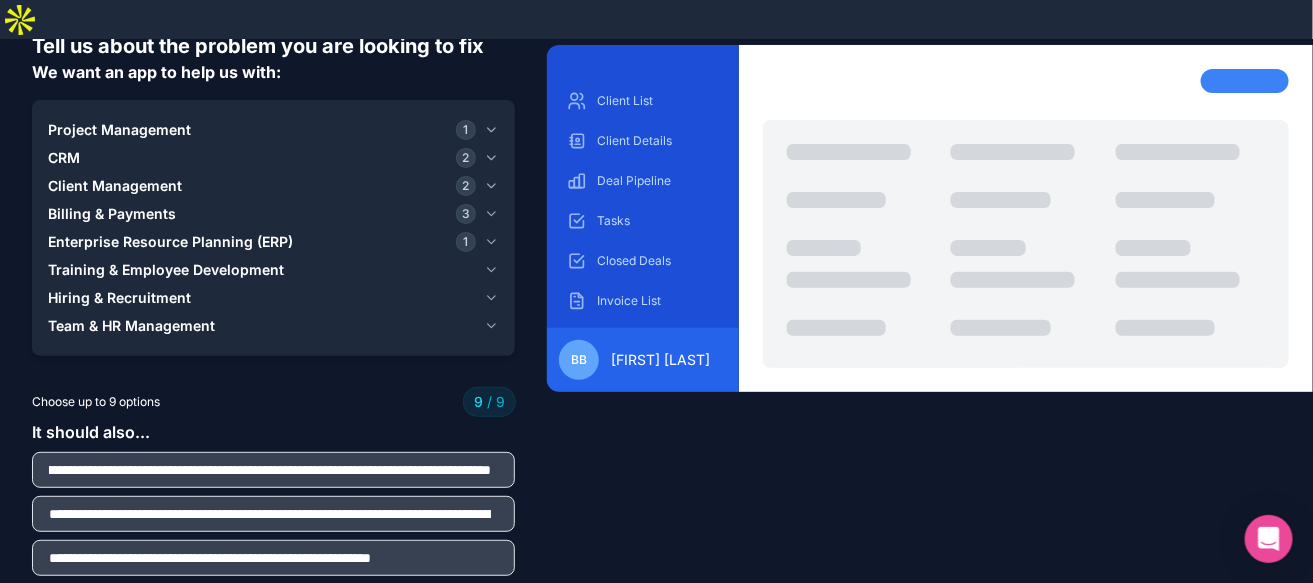 scroll, scrollTop: 0, scrollLeft: 216, axis: horizontal 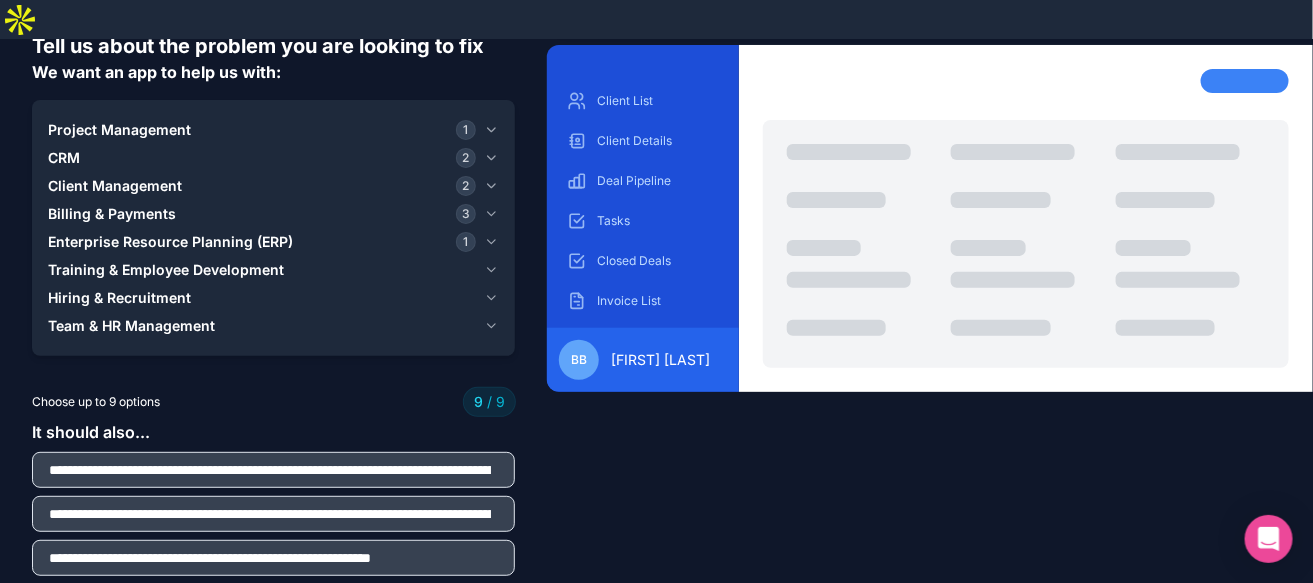 click on "**********" at bounding box center (273, 558) 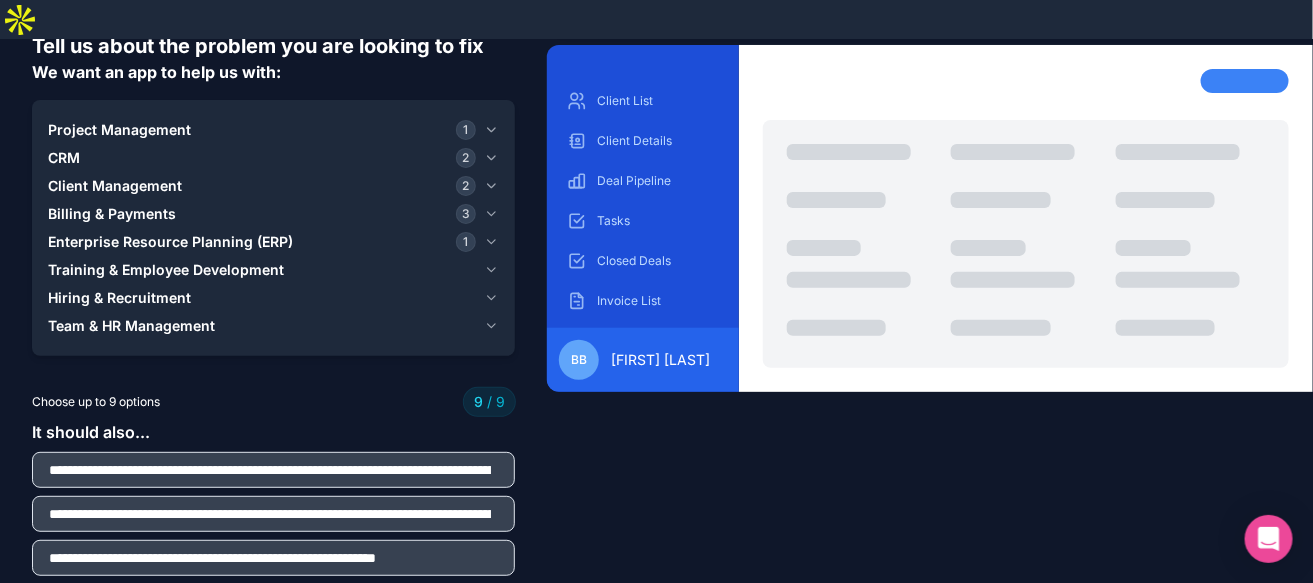 paste on "**********" 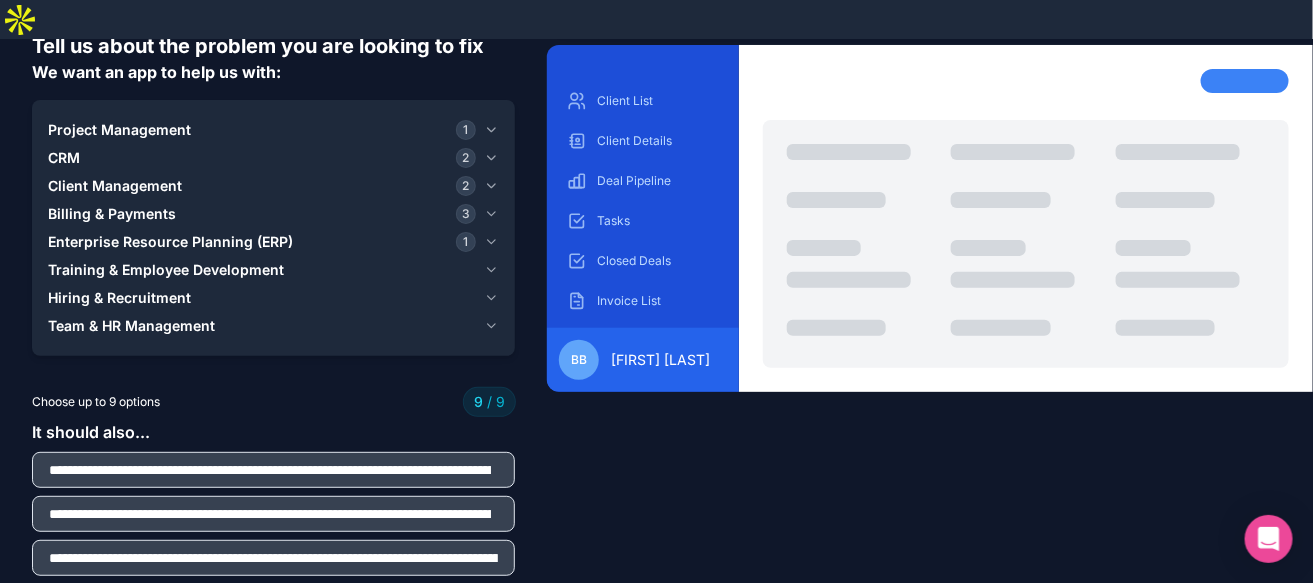 scroll, scrollTop: 0, scrollLeft: 1941, axis: horizontal 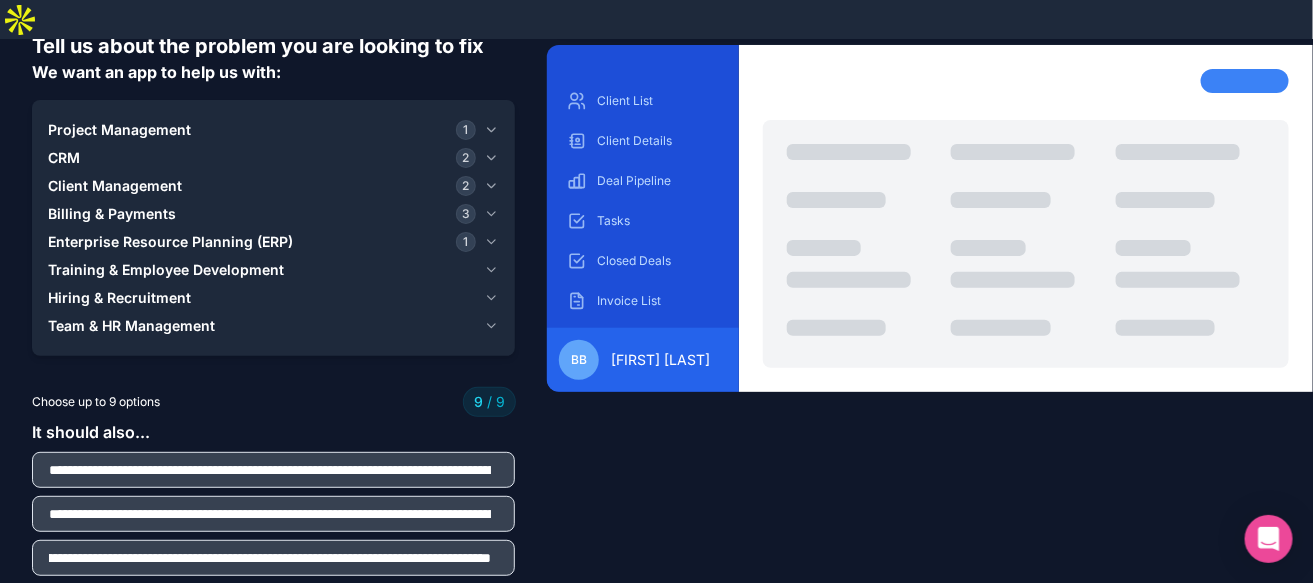 type on "**********" 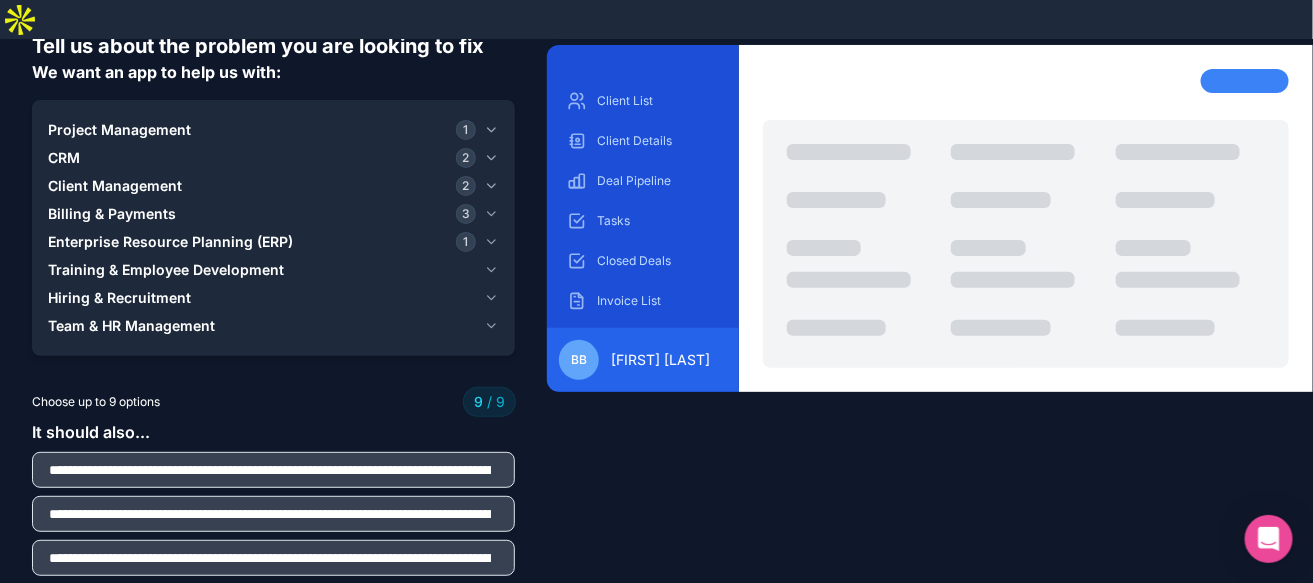click on "**********" at bounding box center [270, 470] 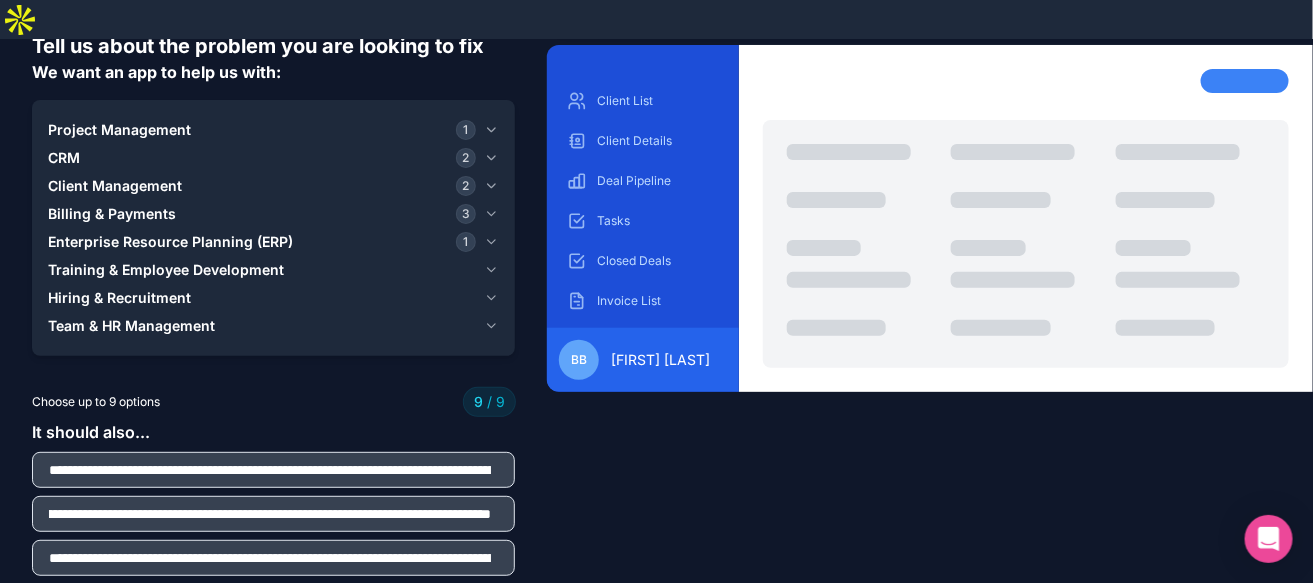 scroll, scrollTop: 0, scrollLeft: 805, axis: horizontal 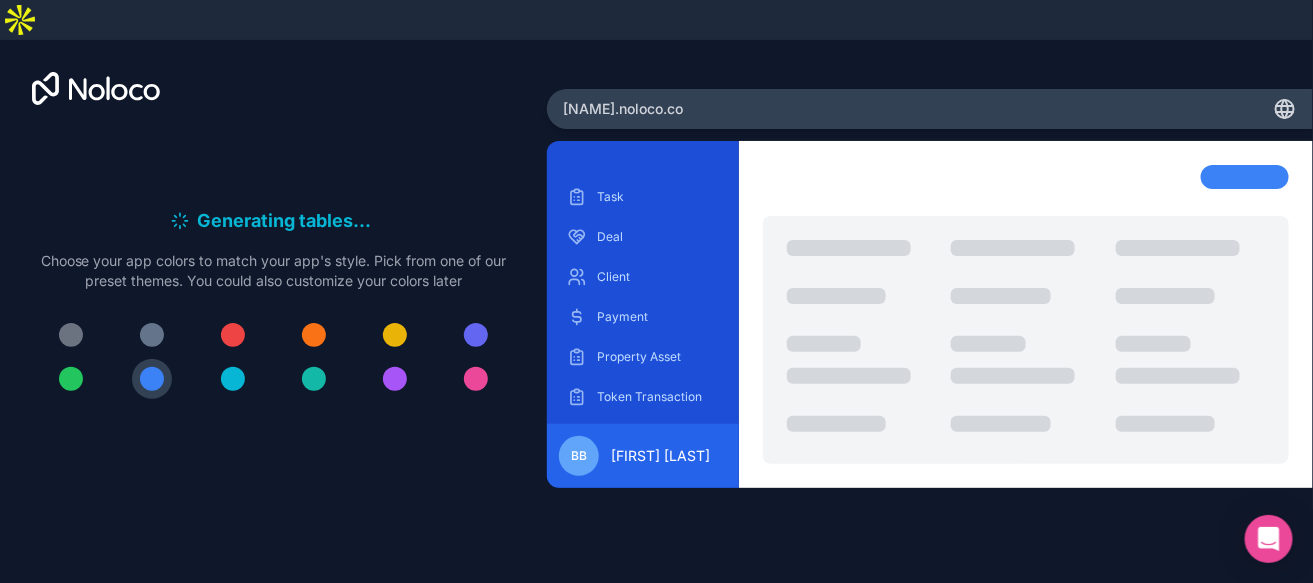 click at bounding box center (395, 335) 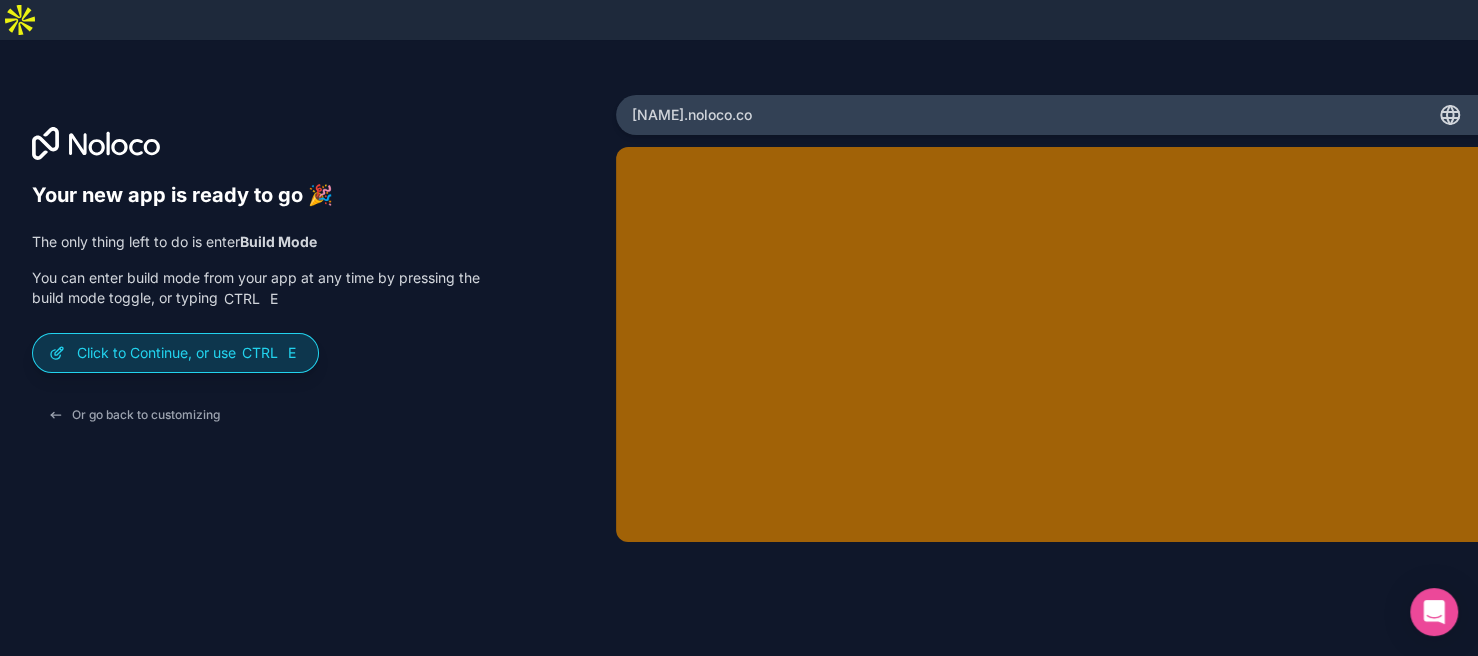 click on "Click to Continue, or use  Ctrl E" at bounding box center [189, 353] 